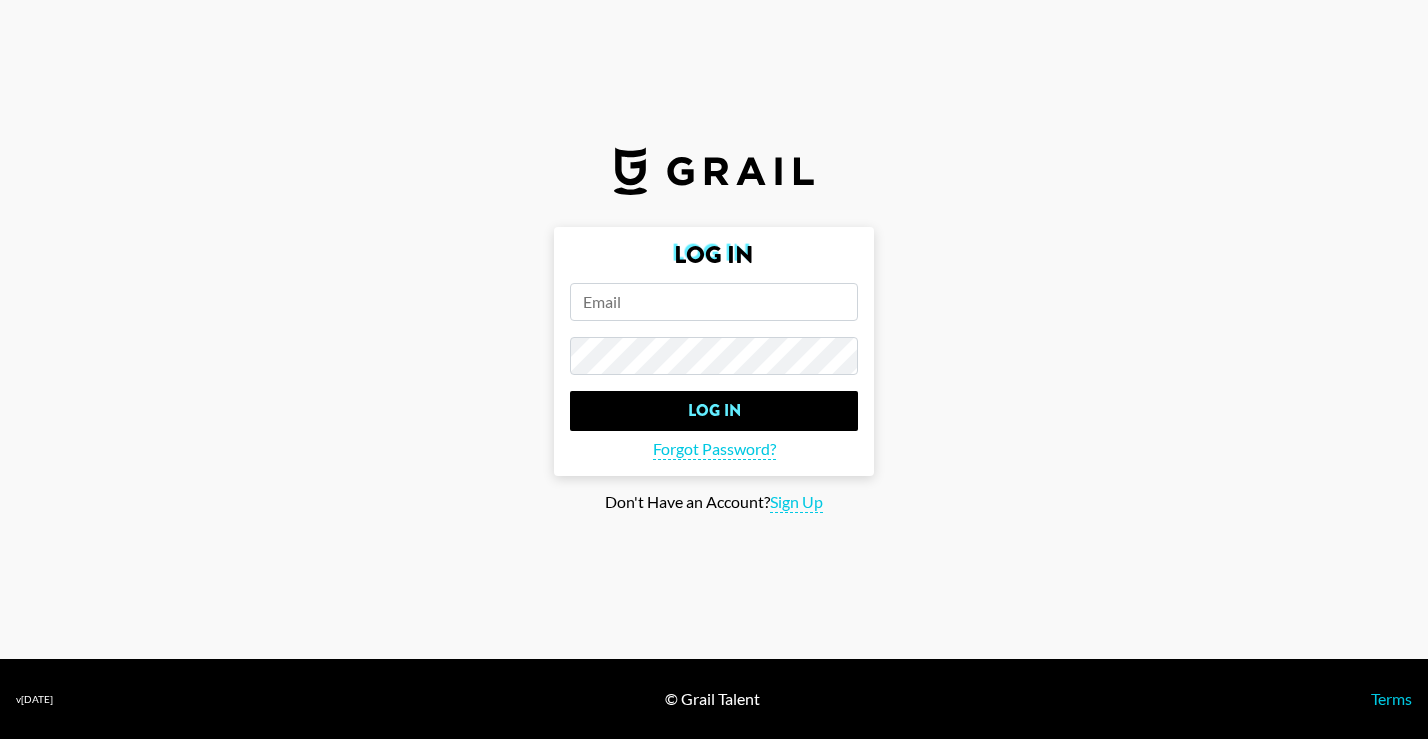 scroll, scrollTop: 0, scrollLeft: 0, axis: both 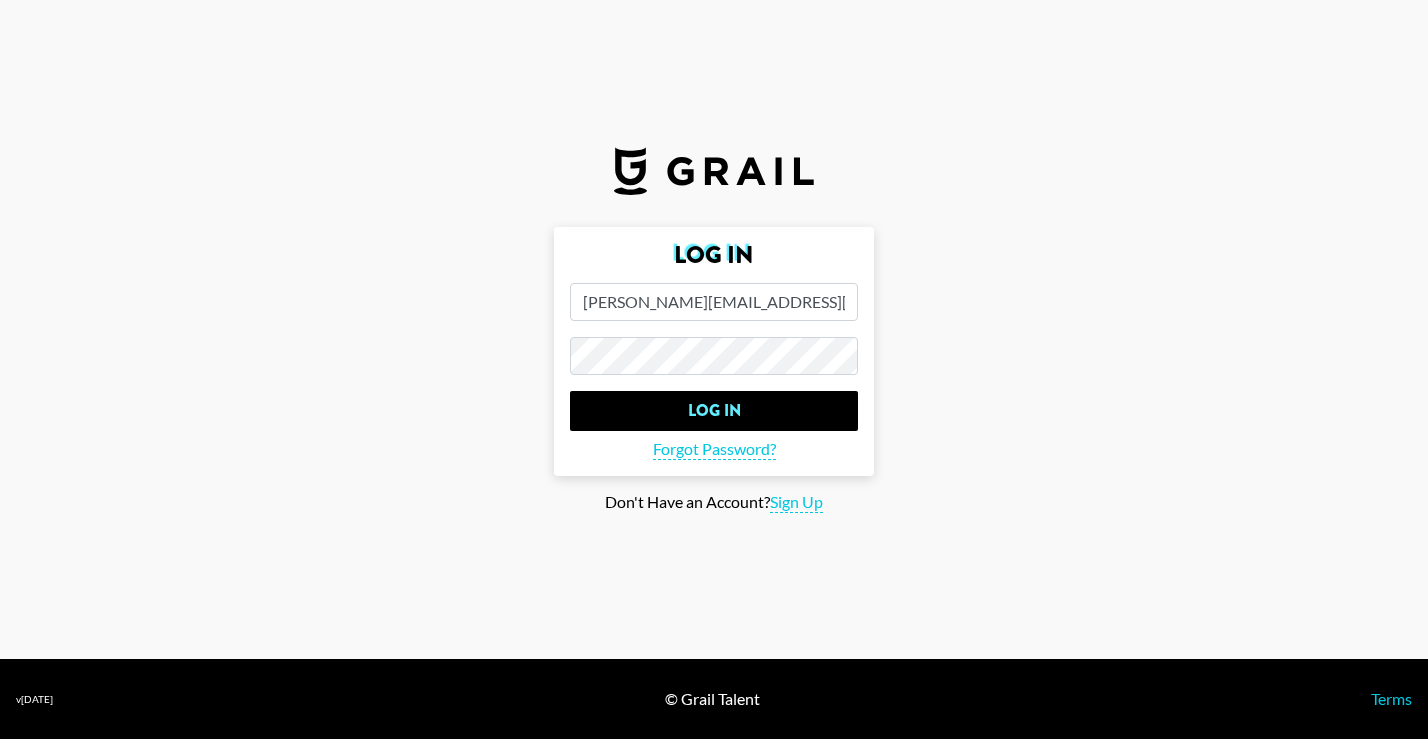 type on "[PERSON_NAME][EMAIL_ADDRESS][PERSON_NAME][DOMAIN_NAME]" 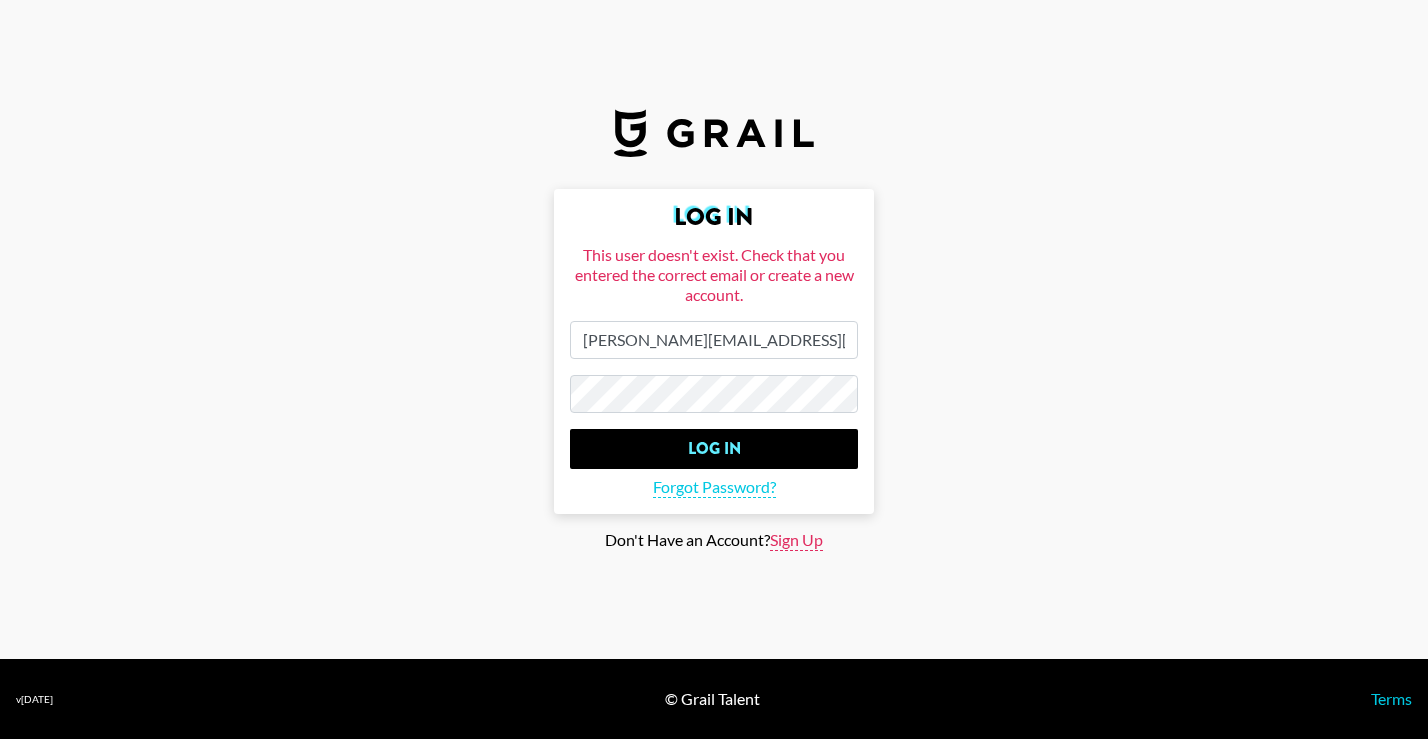 click on "Sign Up" at bounding box center (796, 540) 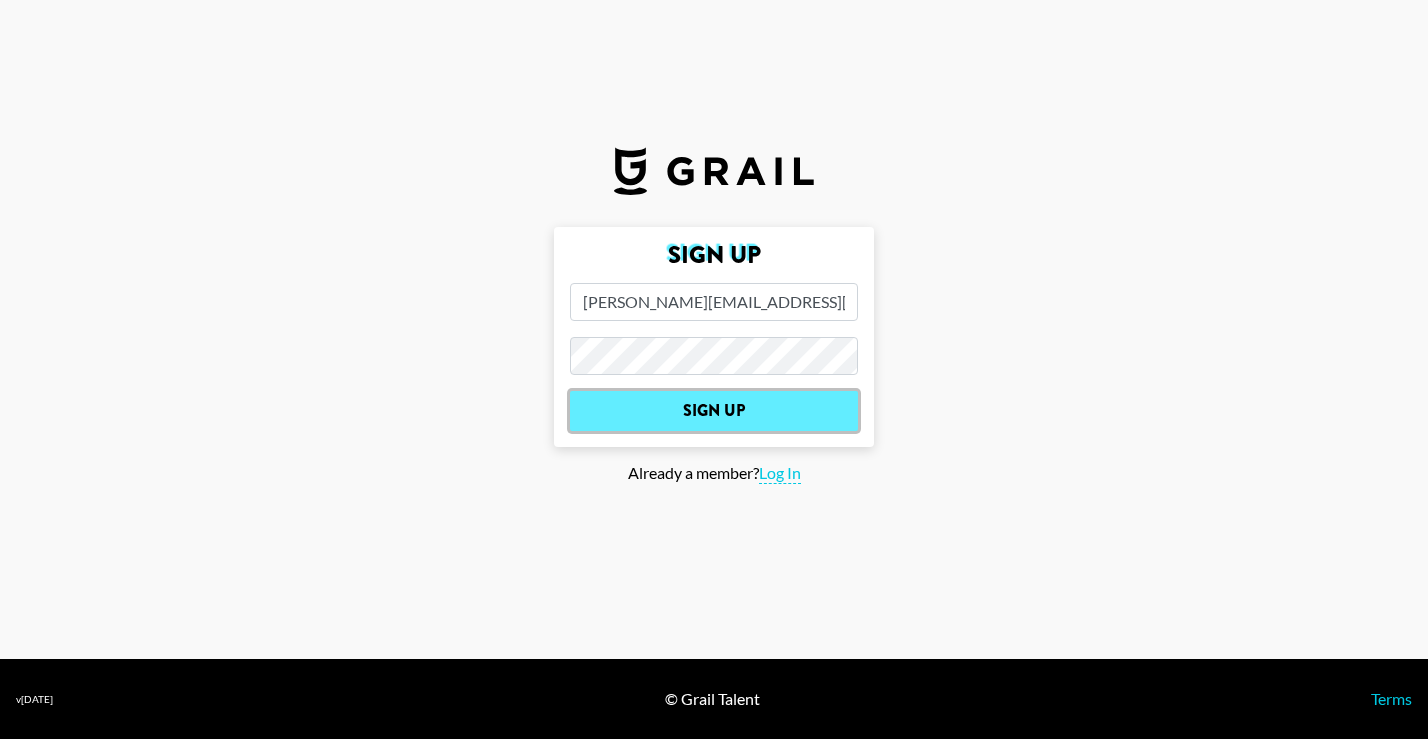click on "Sign Up" at bounding box center (714, 411) 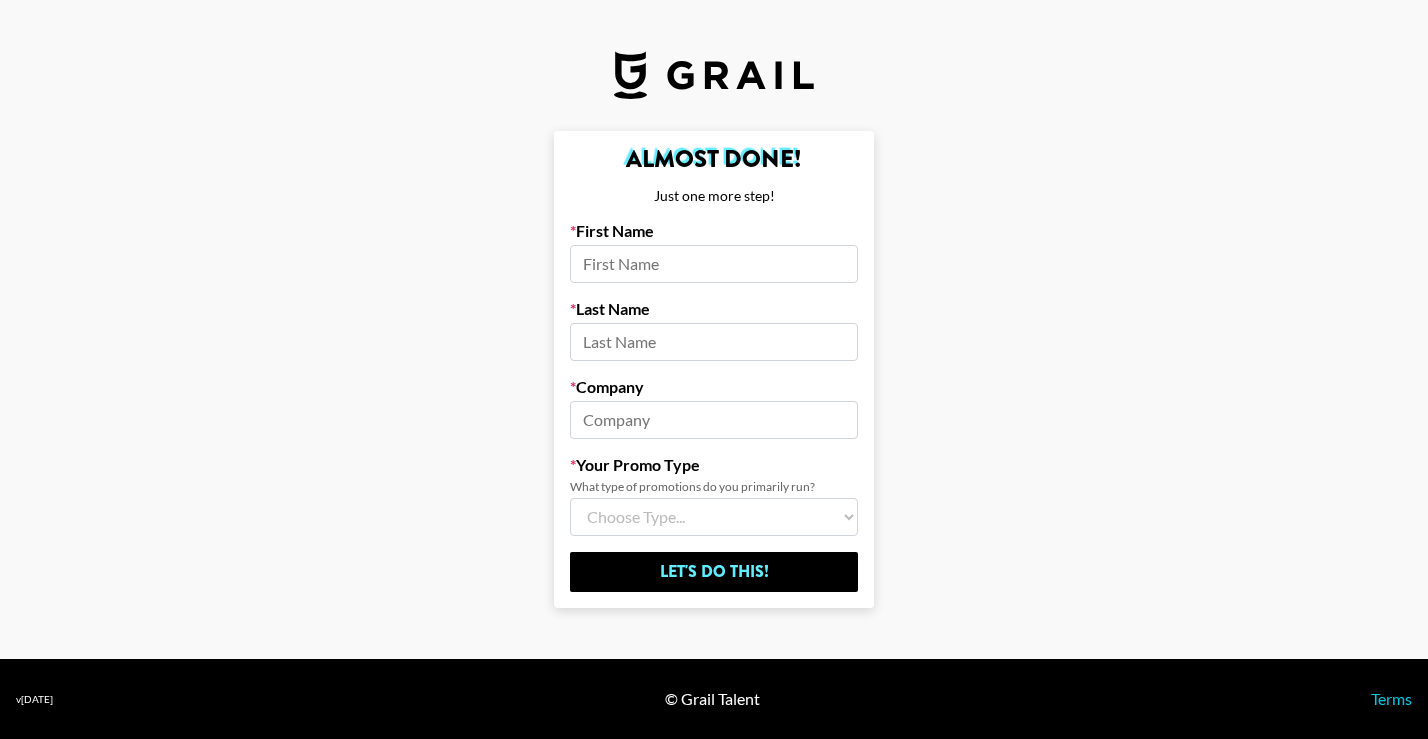 click at bounding box center (714, 264) 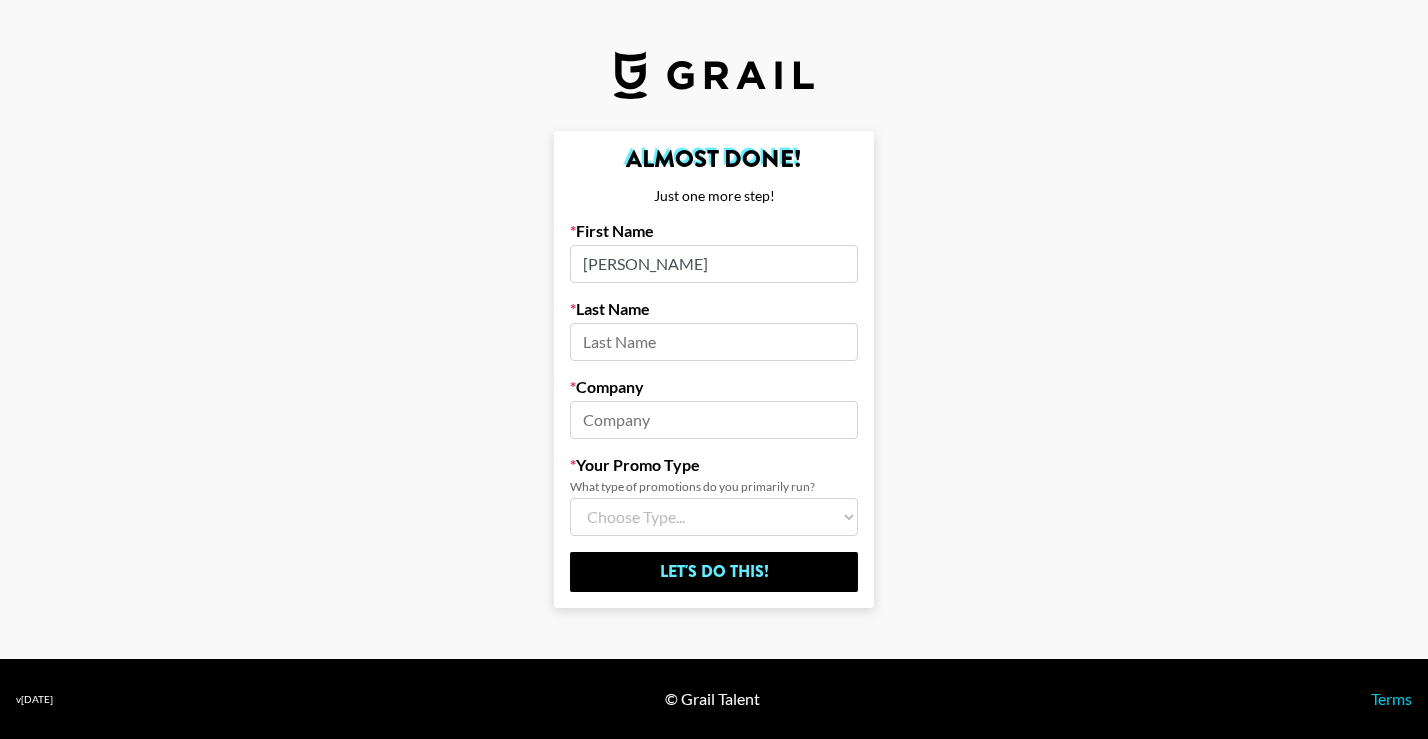 type on "[PERSON_NAME]" 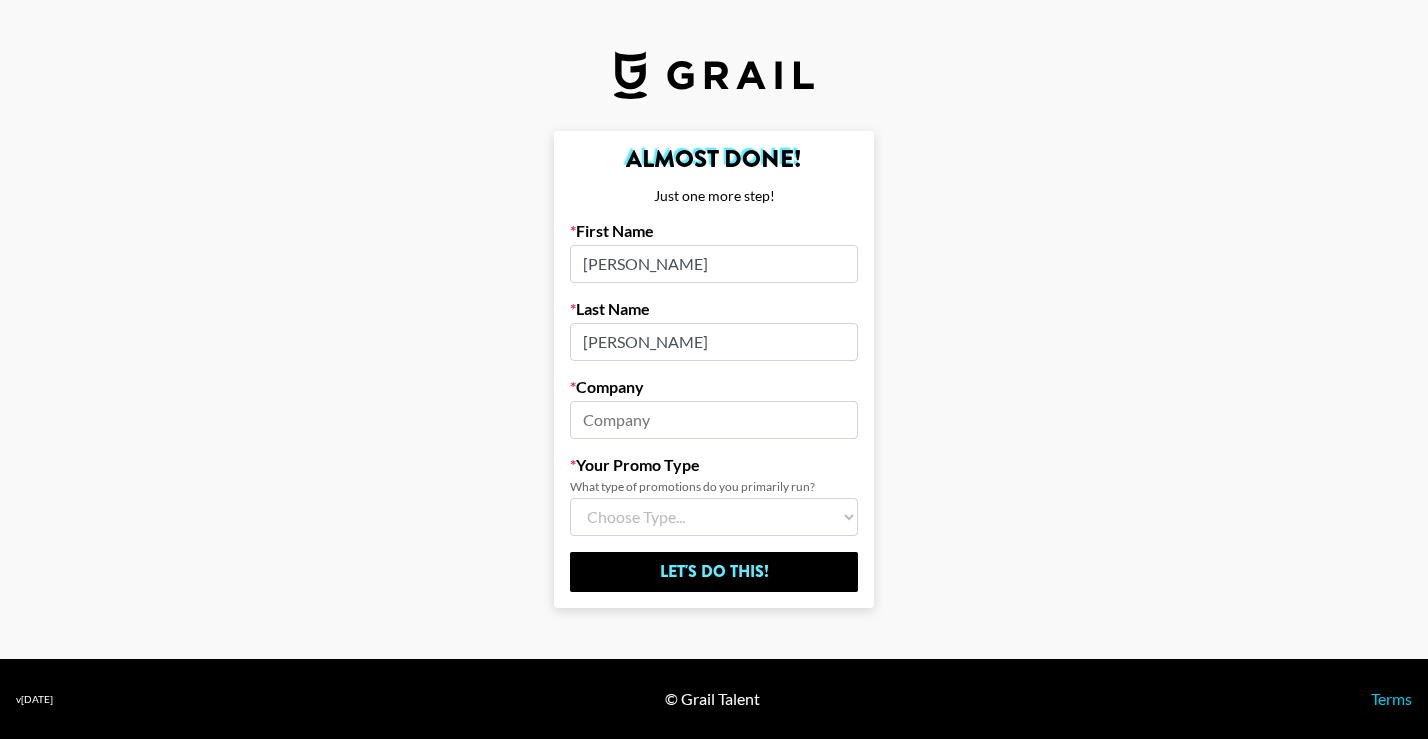 type on "[PERSON_NAME]" 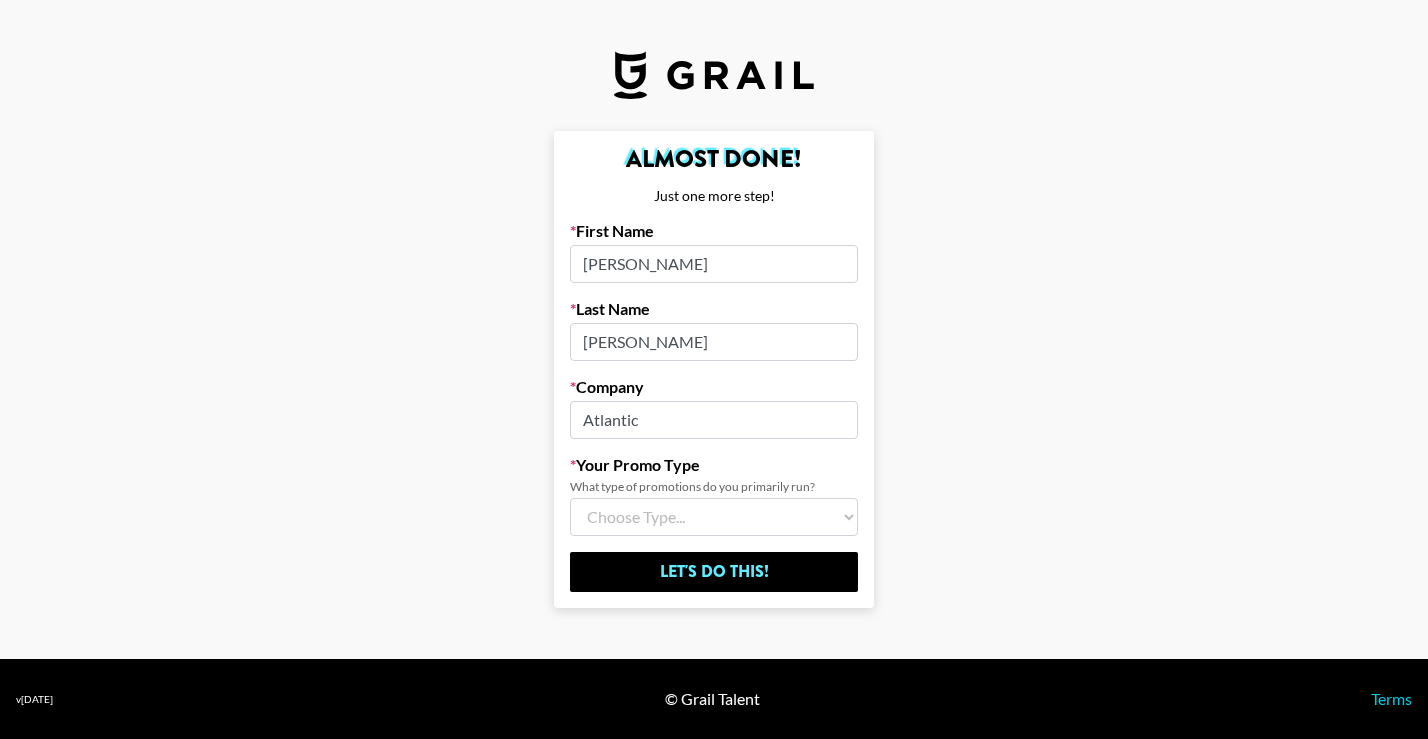 type on "Atlantic" 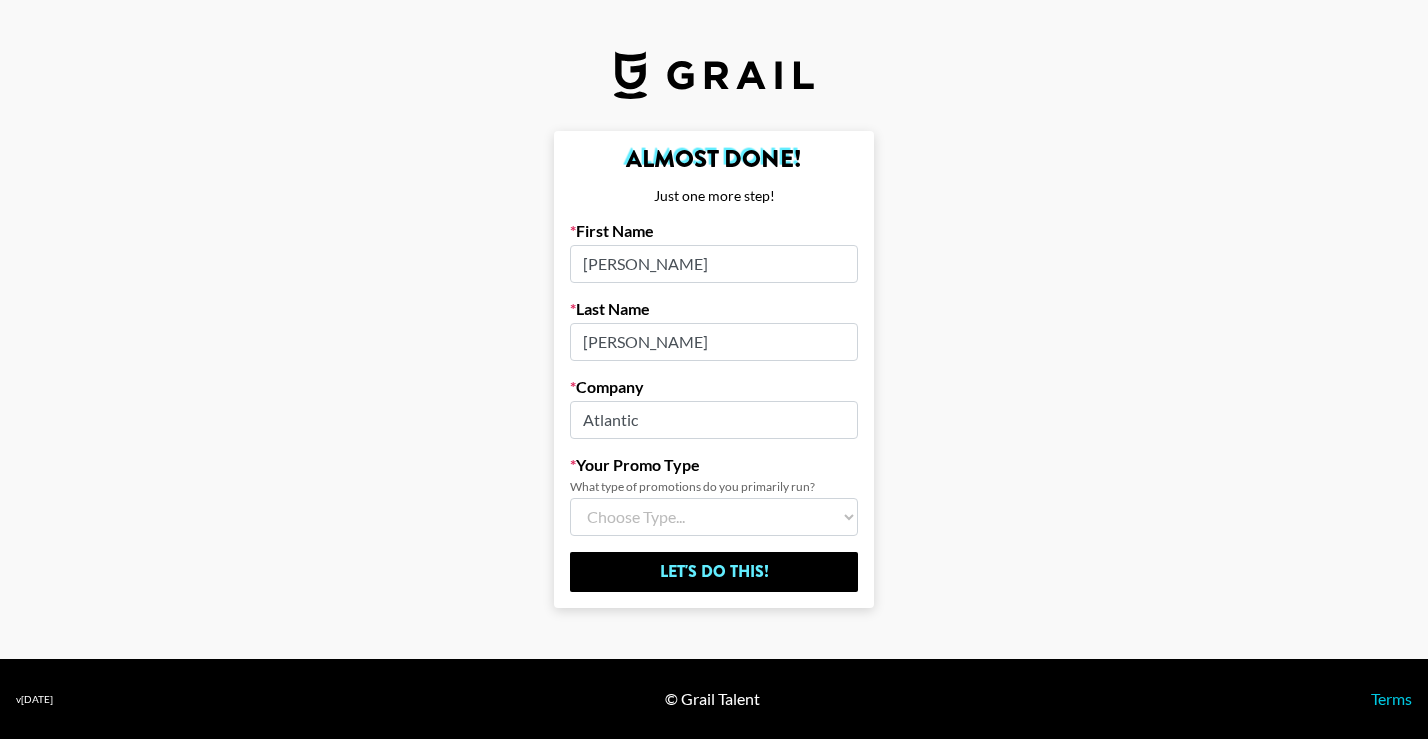 click on "Choose Type... Song Promos Brand Promos Both (I work at an Agency)" at bounding box center (714, 517) 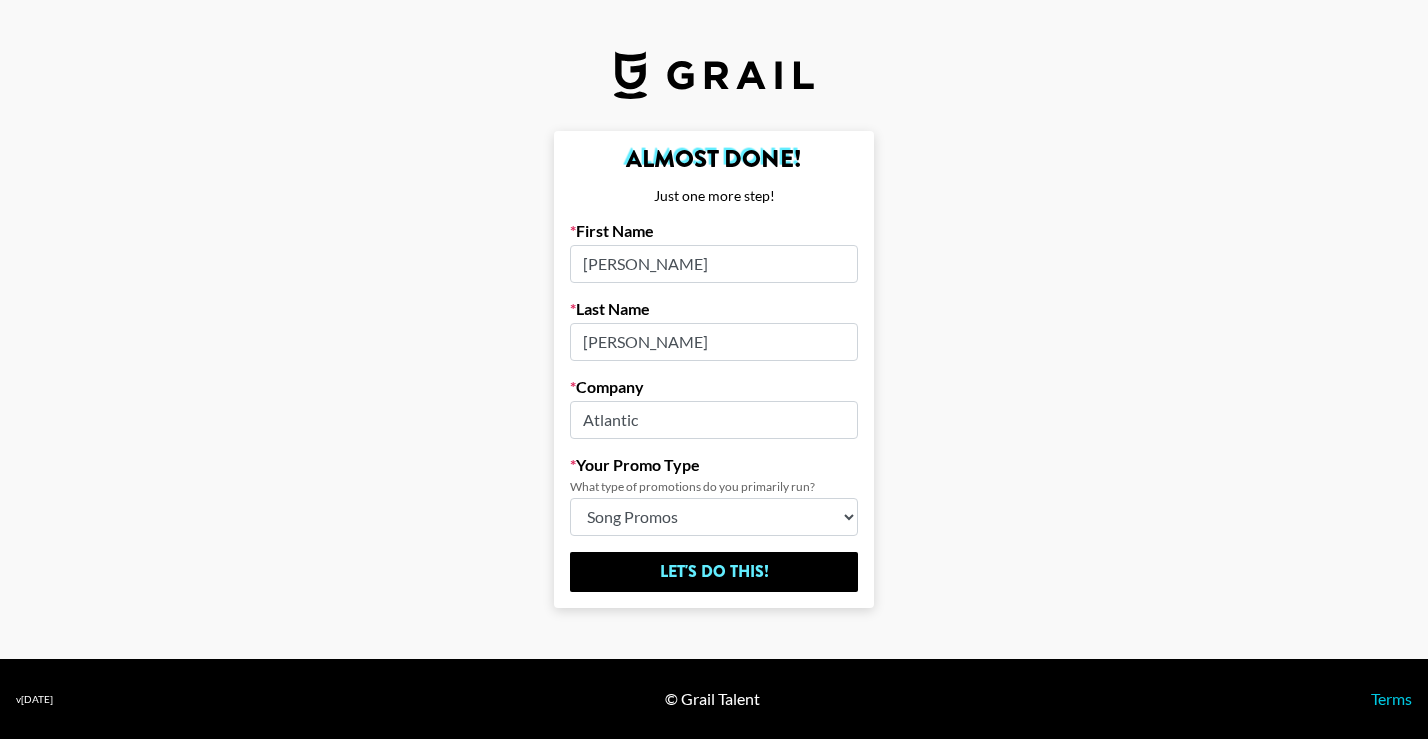 click on "Choose Type... Song Promos Brand Promos Both (I work at an Agency)" at bounding box center (714, 517) 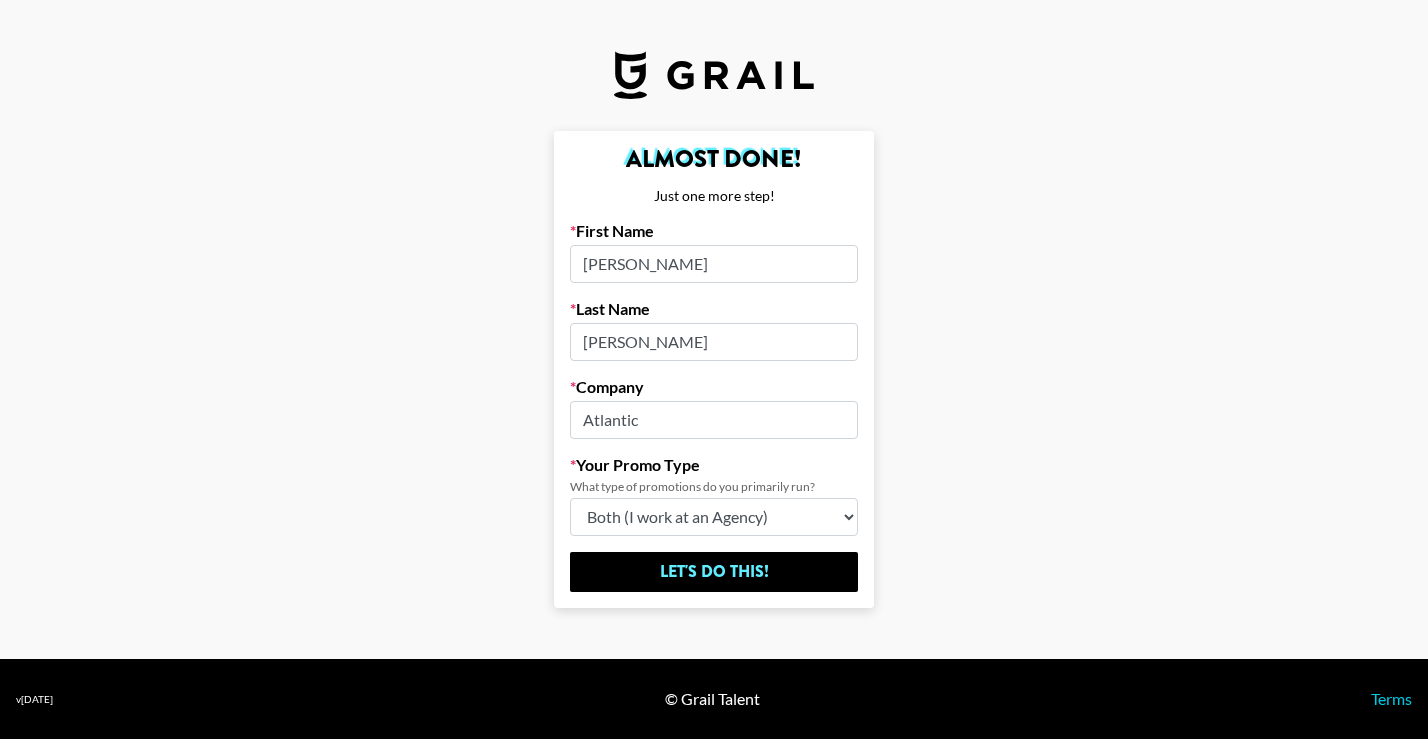 click on "Choose Type... Song Promos Brand Promos Both (I work at an Agency)" at bounding box center (714, 517) 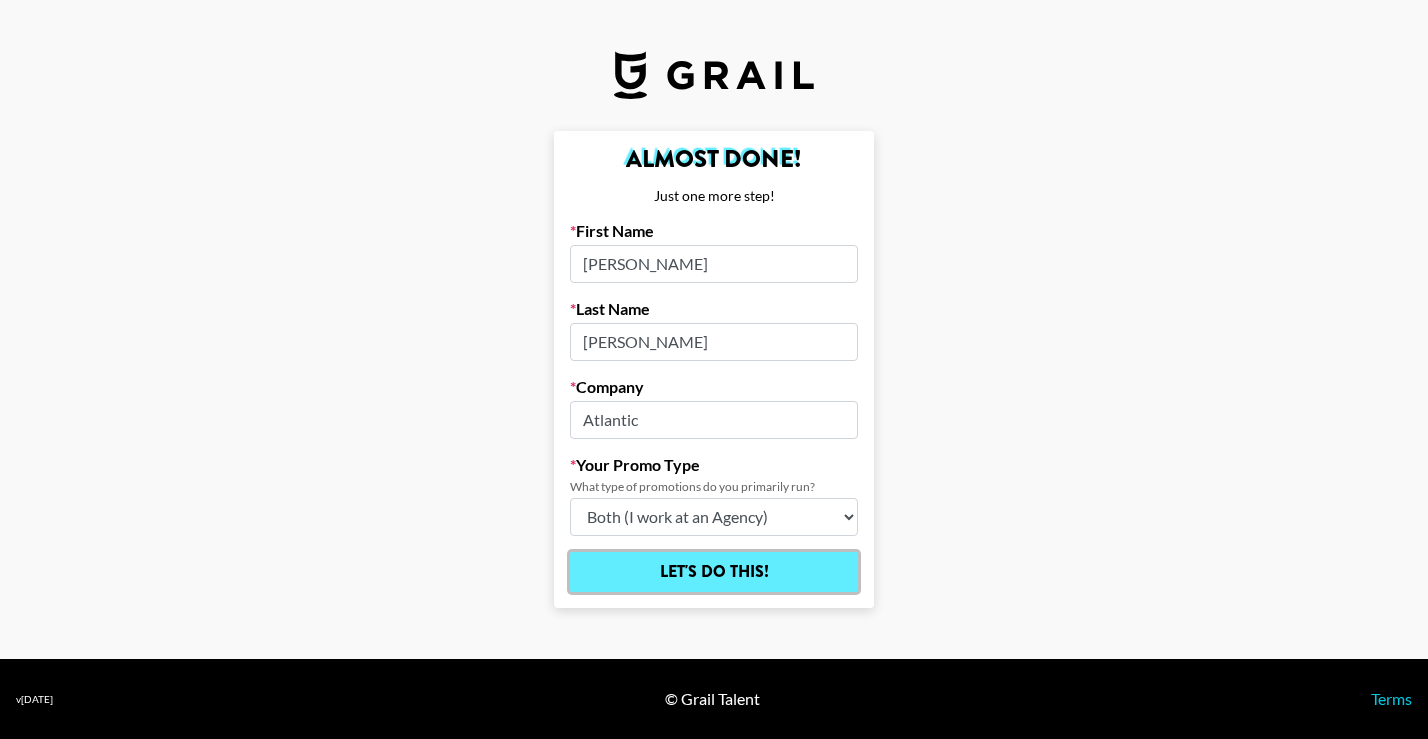 click on "Let's Do This!" at bounding box center [714, 572] 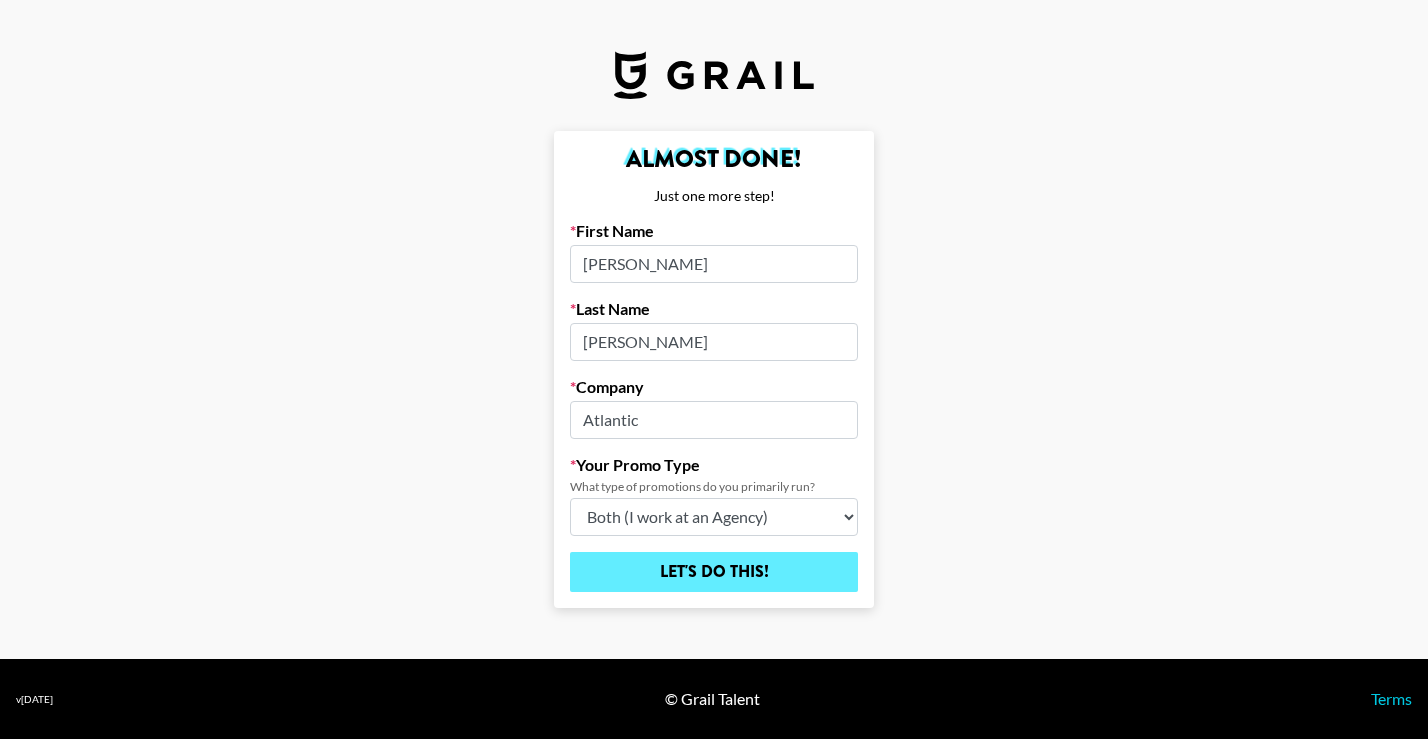 select on "Song" 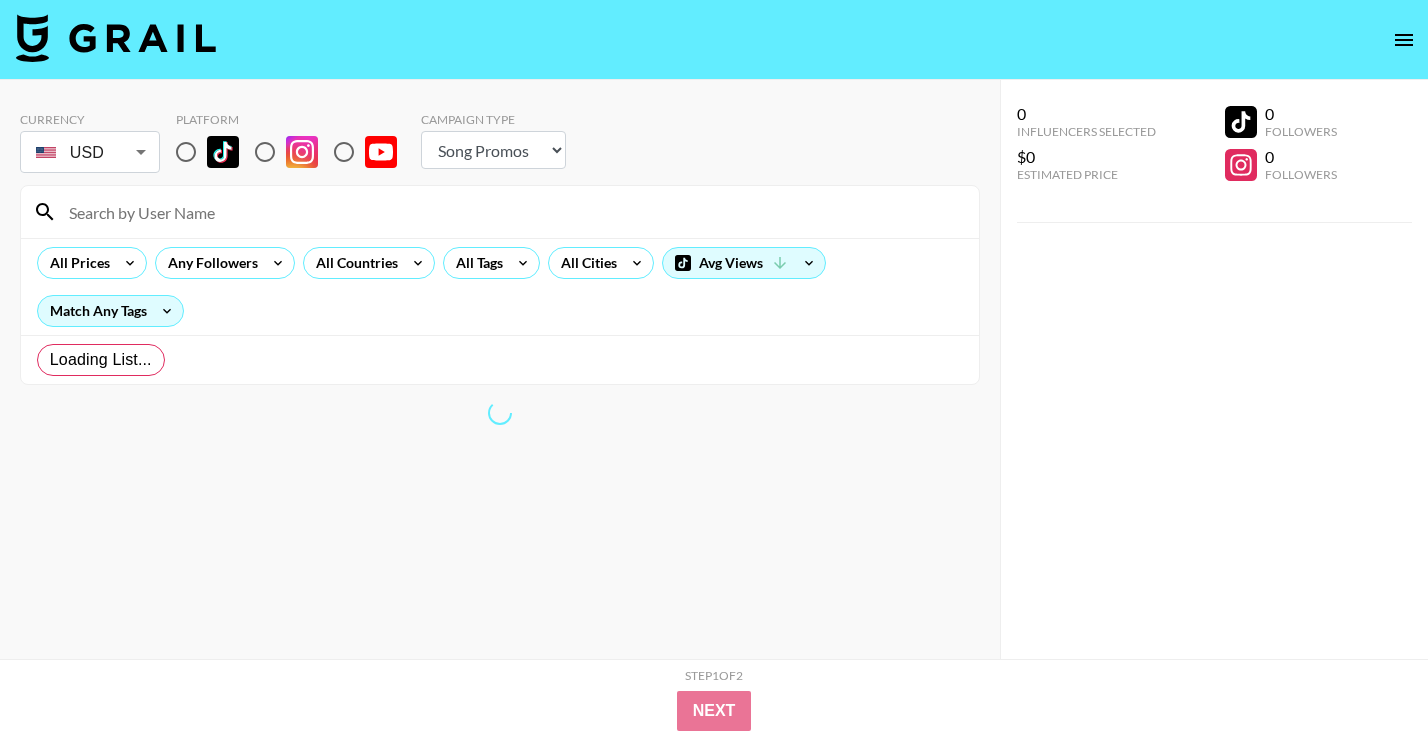 radio on "true" 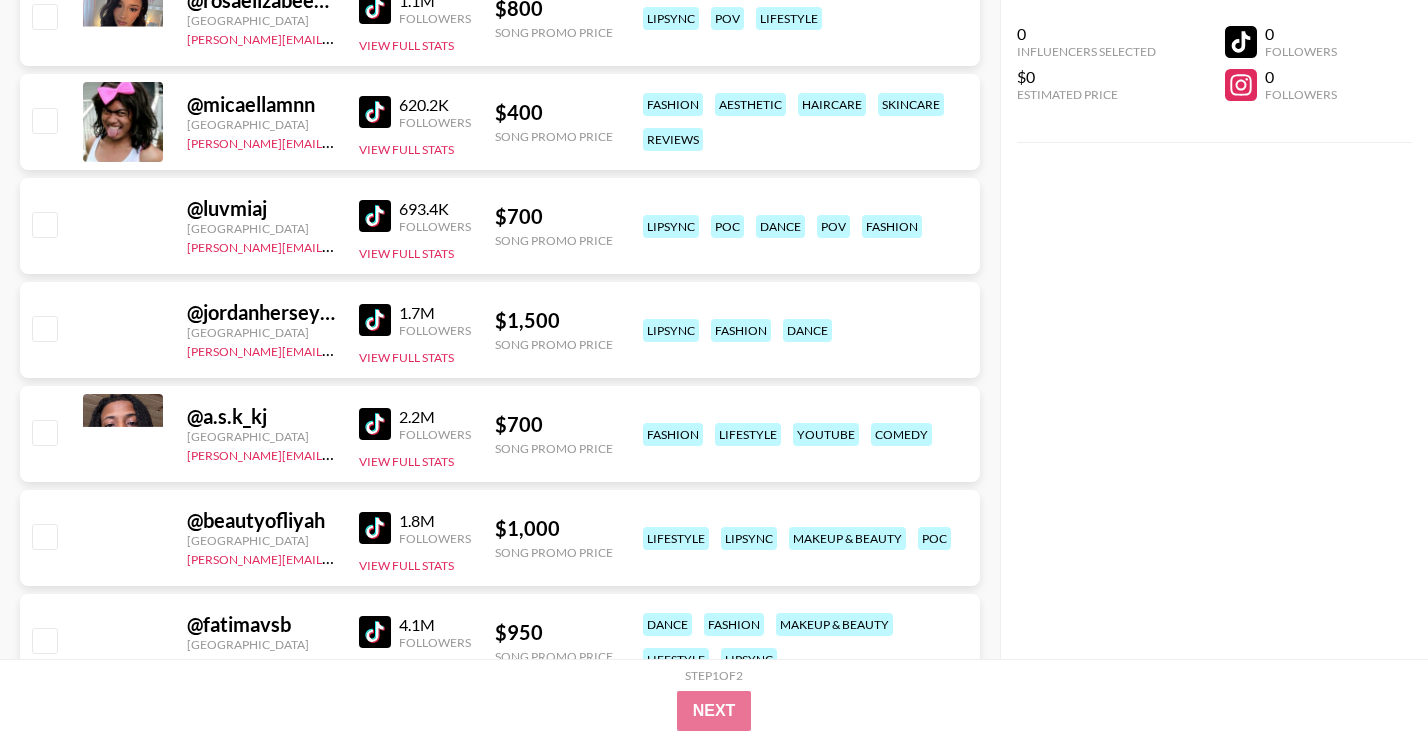 scroll, scrollTop: 168, scrollLeft: 0, axis: vertical 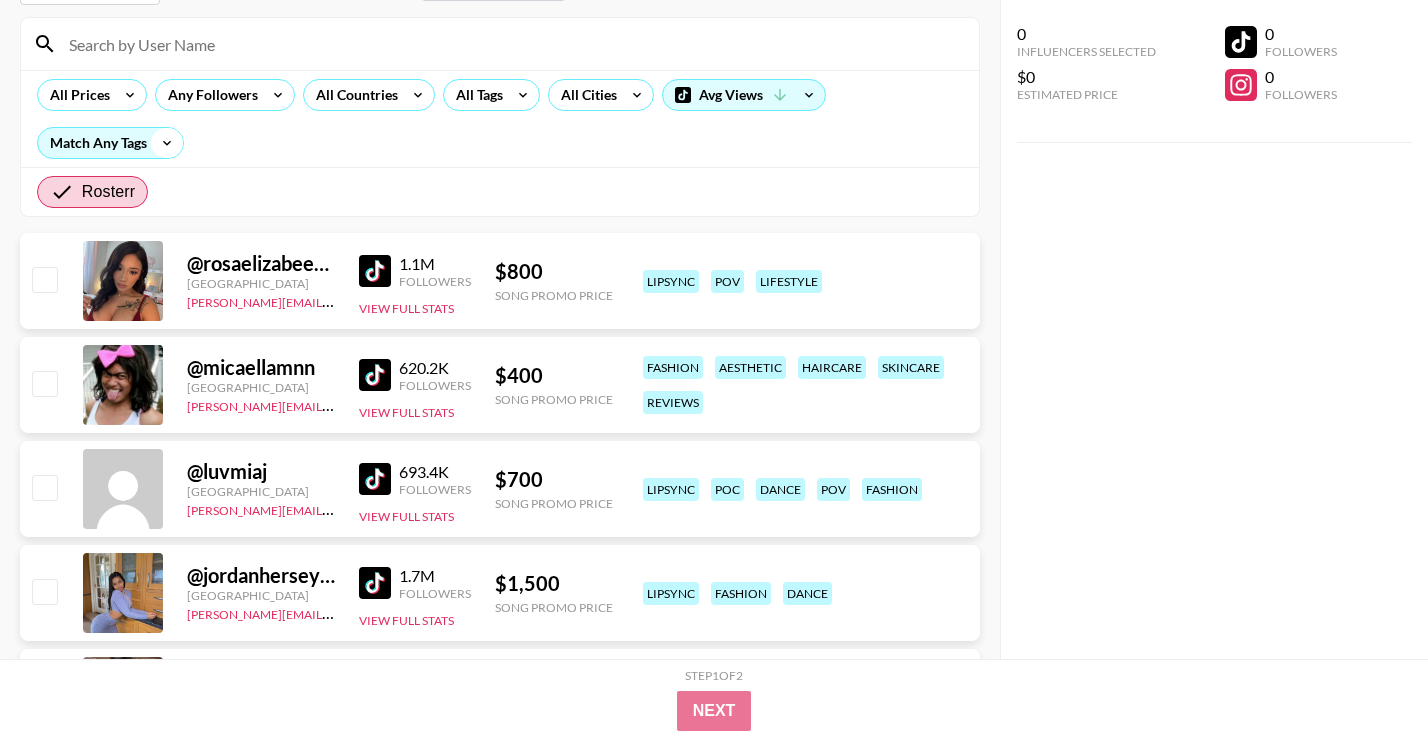 click 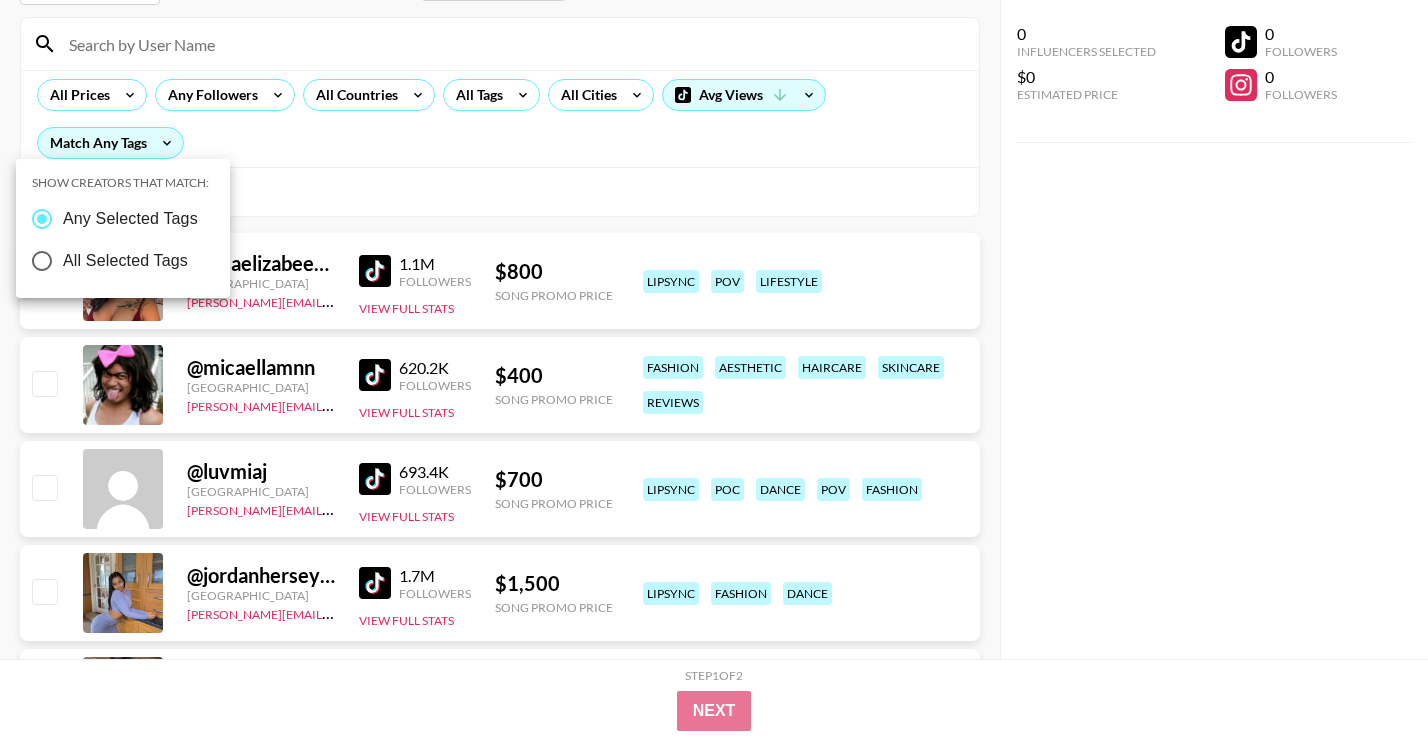 click at bounding box center (714, 369) 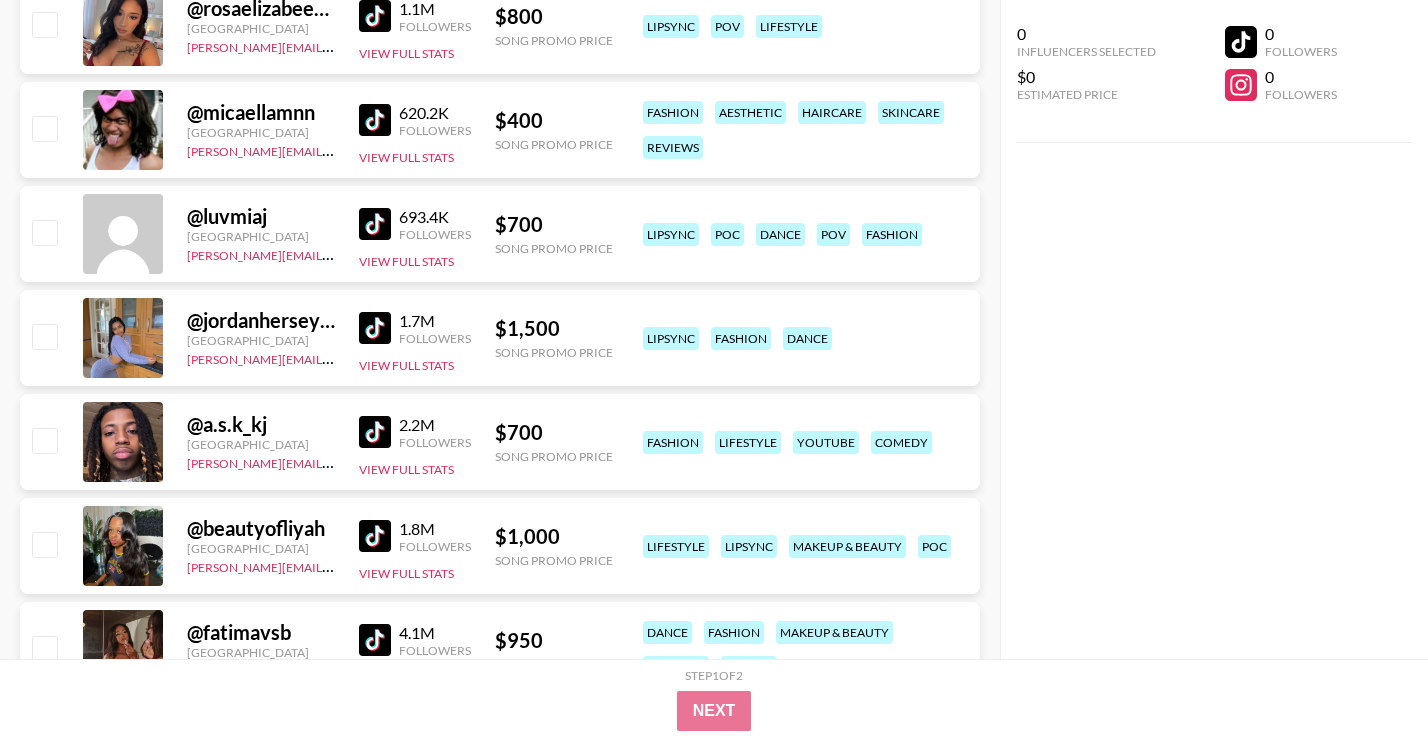scroll, scrollTop: 429, scrollLeft: 0, axis: vertical 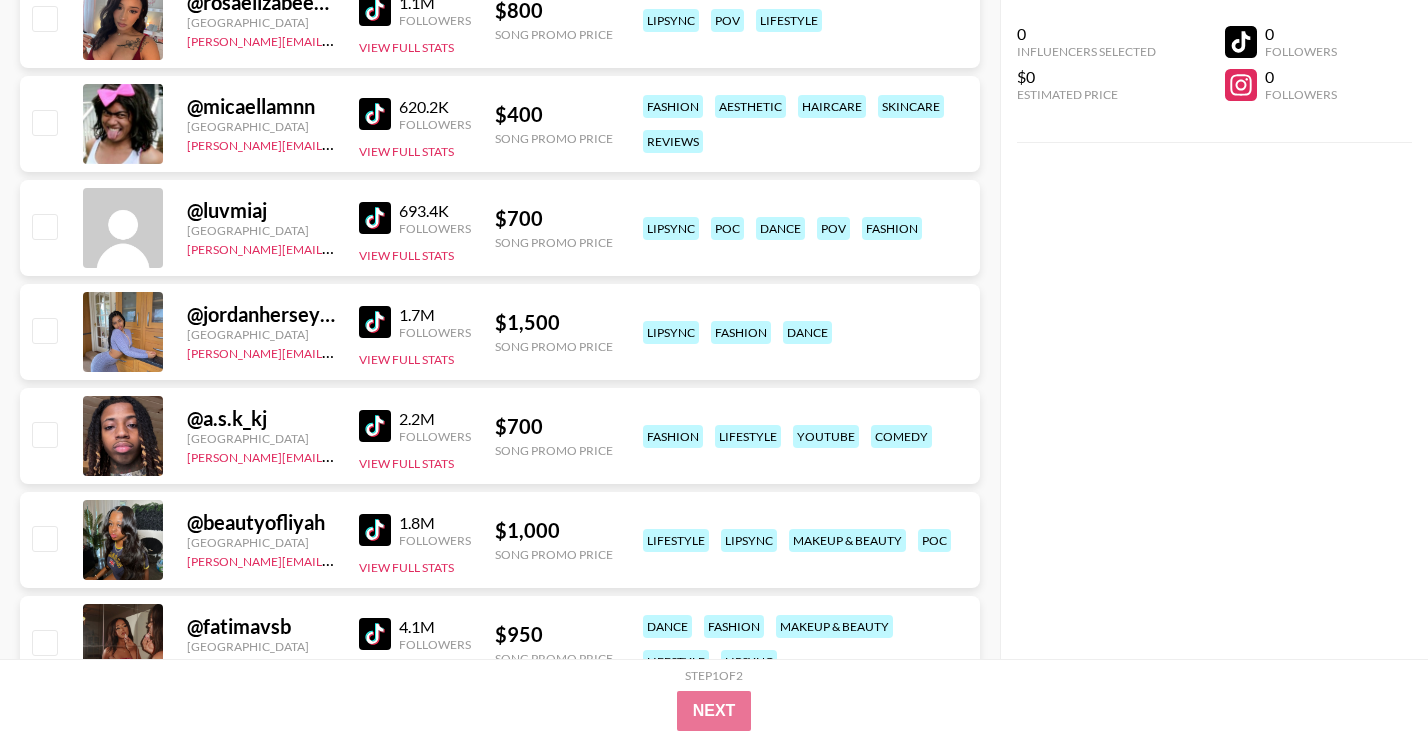 click at bounding box center (123, 540) 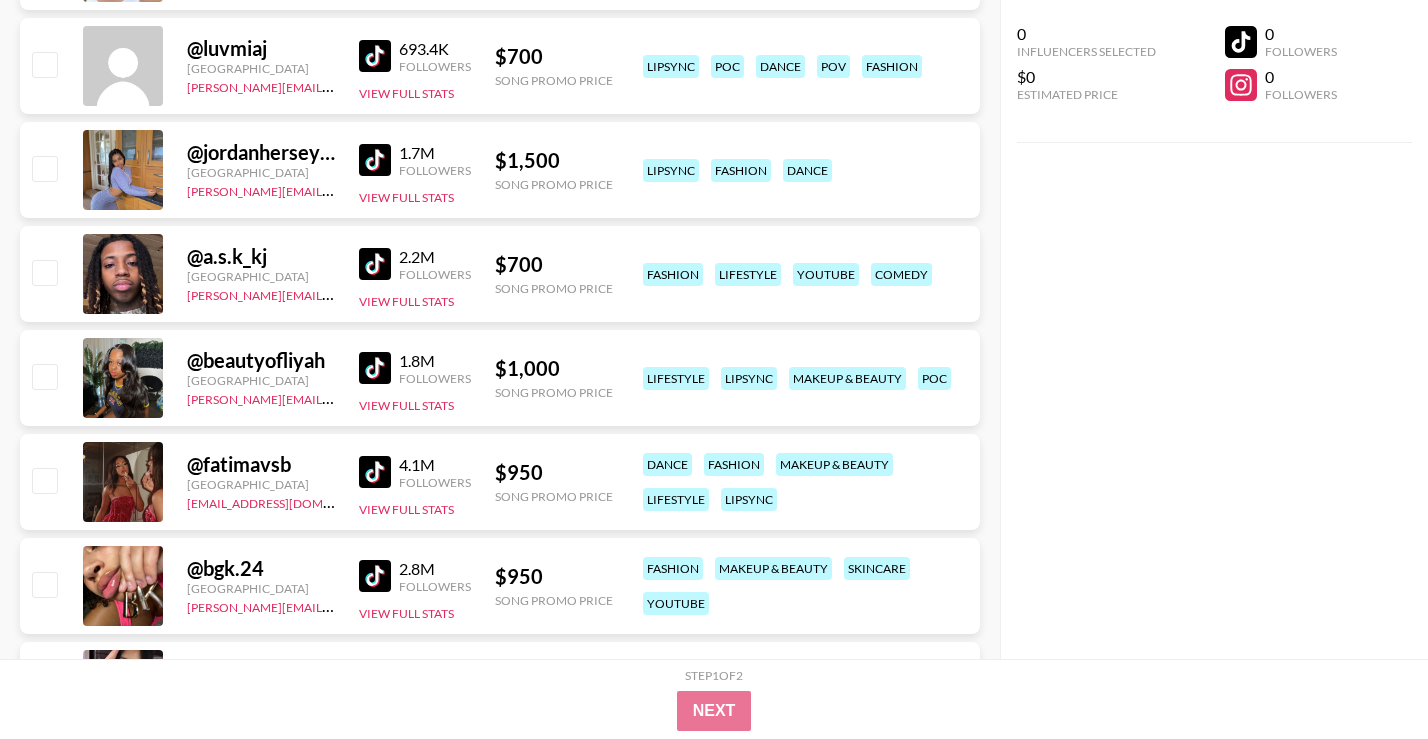 scroll, scrollTop: 592, scrollLeft: 0, axis: vertical 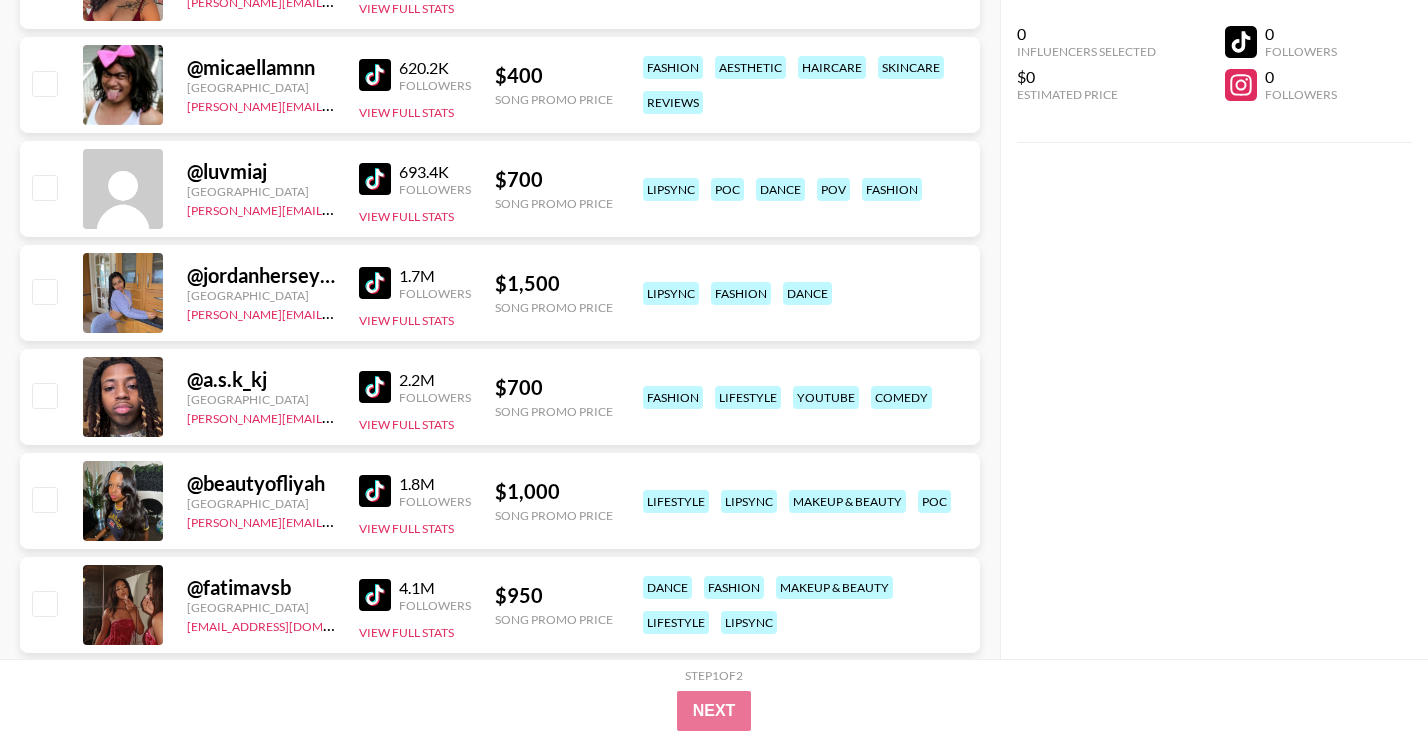 click on "@ jordanherseyyy [GEOGRAPHIC_DATA] [PERSON_NAME][EMAIL_ADDRESS][DOMAIN_NAME] 1.7M Followers View Full Stats   $ 1,500 Song Promo Price lipsync fashion dance" at bounding box center [500, 293] 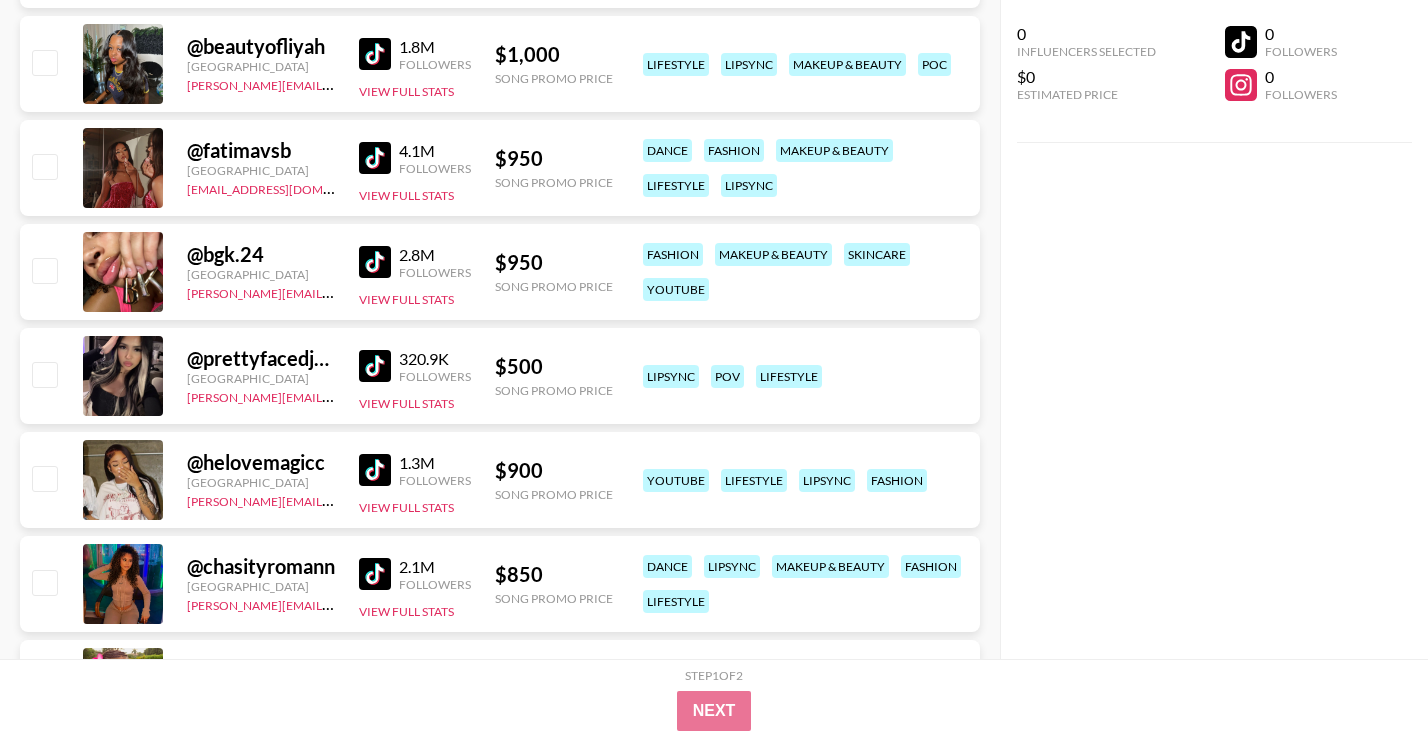 scroll, scrollTop: 0, scrollLeft: 0, axis: both 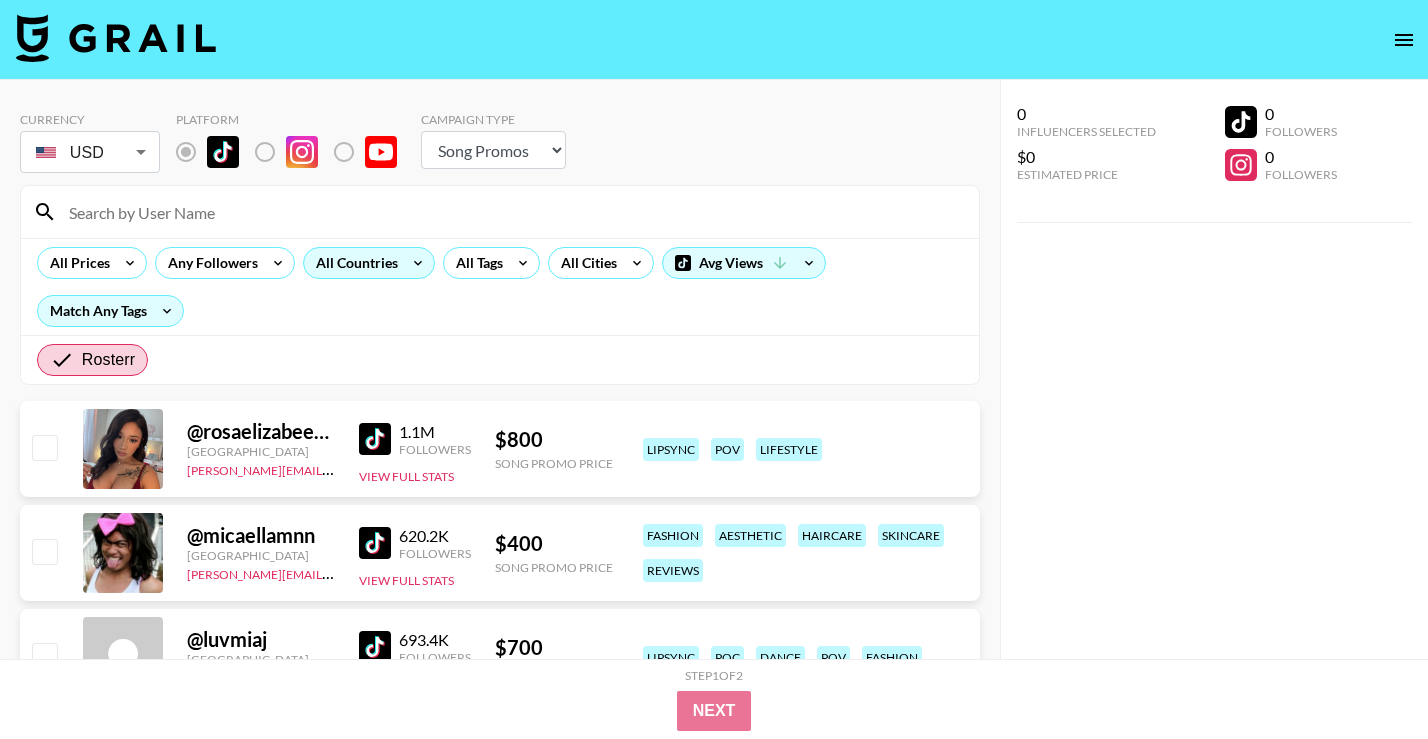 click 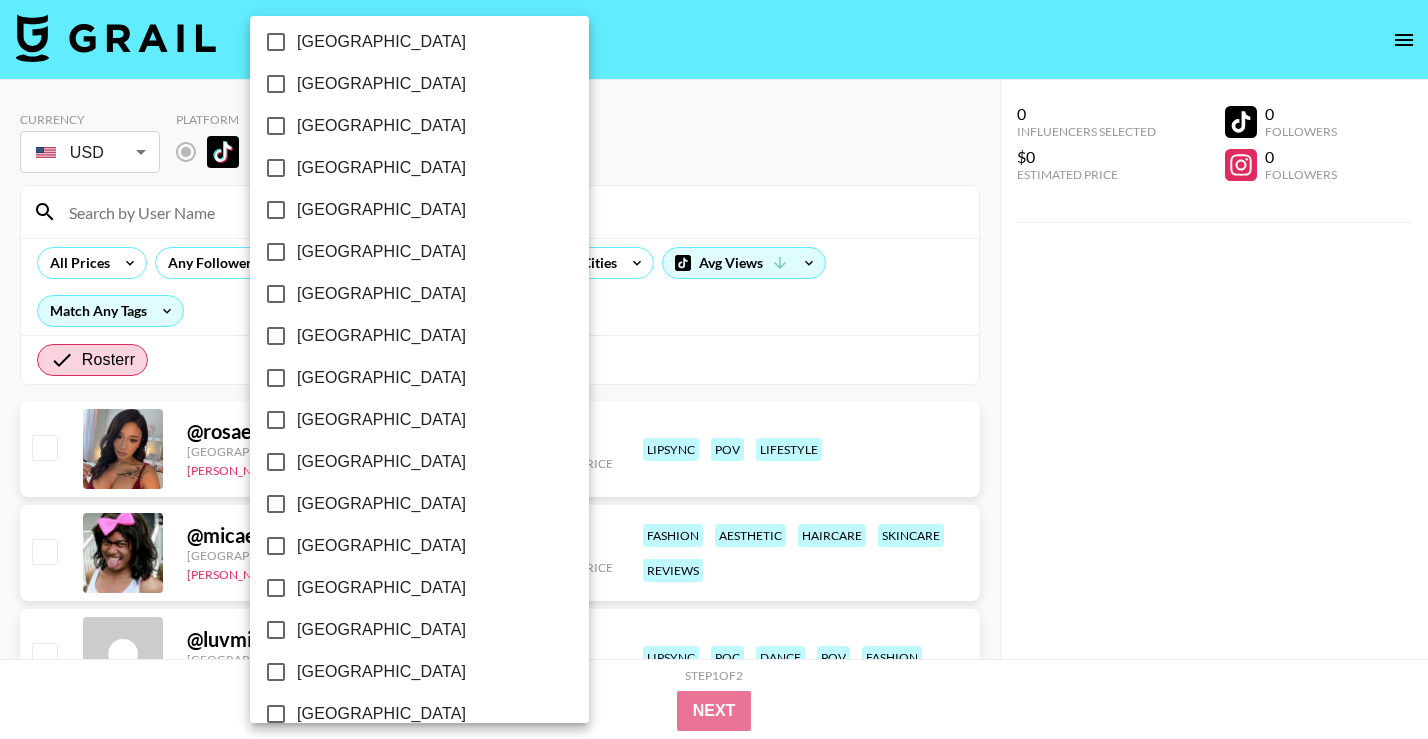 scroll, scrollTop: 1593, scrollLeft: 0, axis: vertical 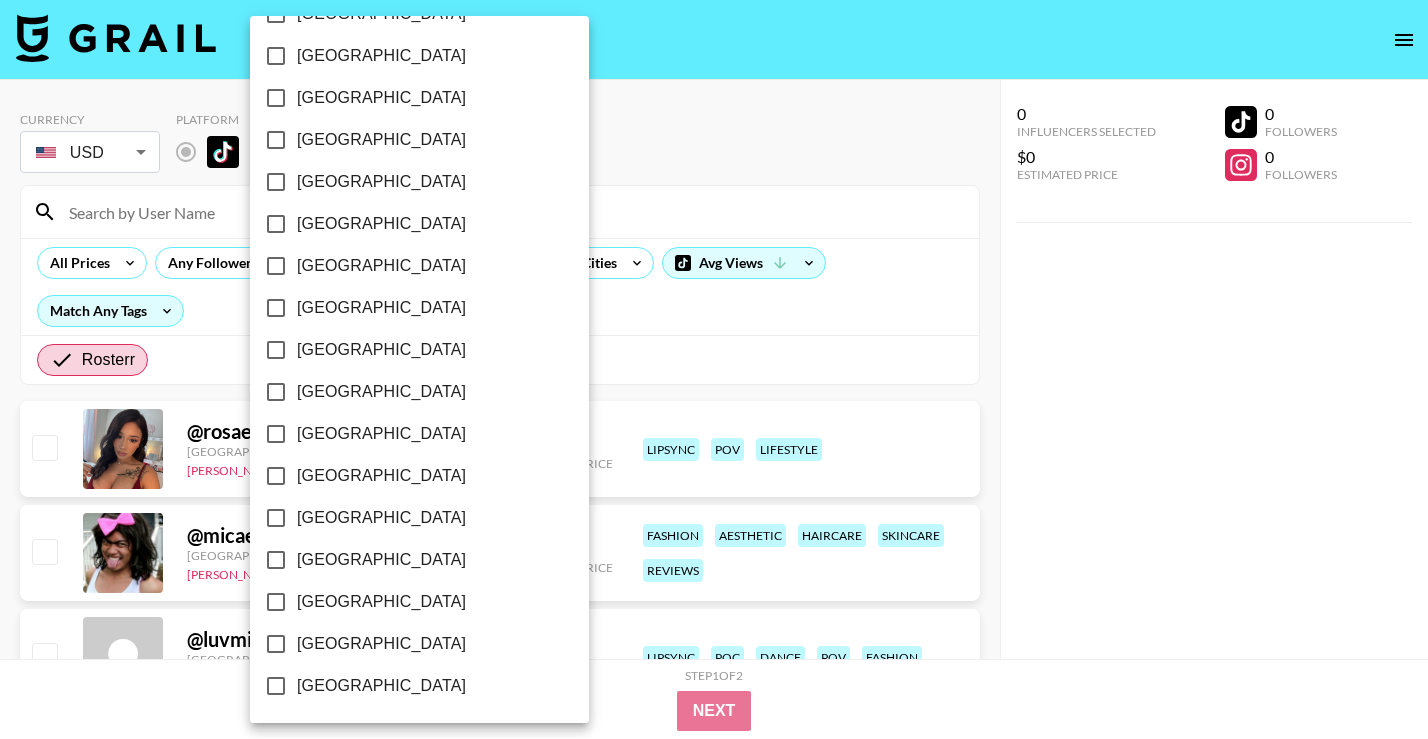 click on "[GEOGRAPHIC_DATA]" at bounding box center (381, 644) 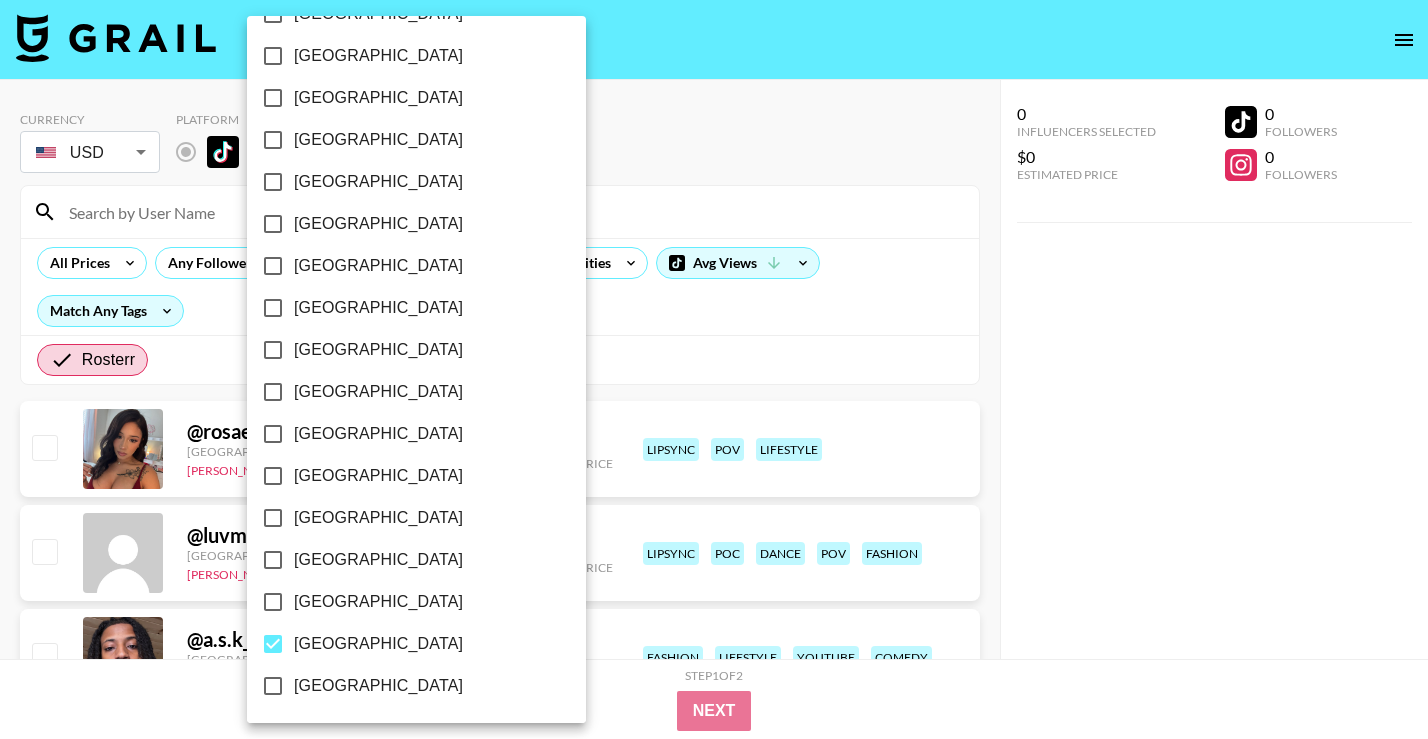 click at bounding box center (714, 369) 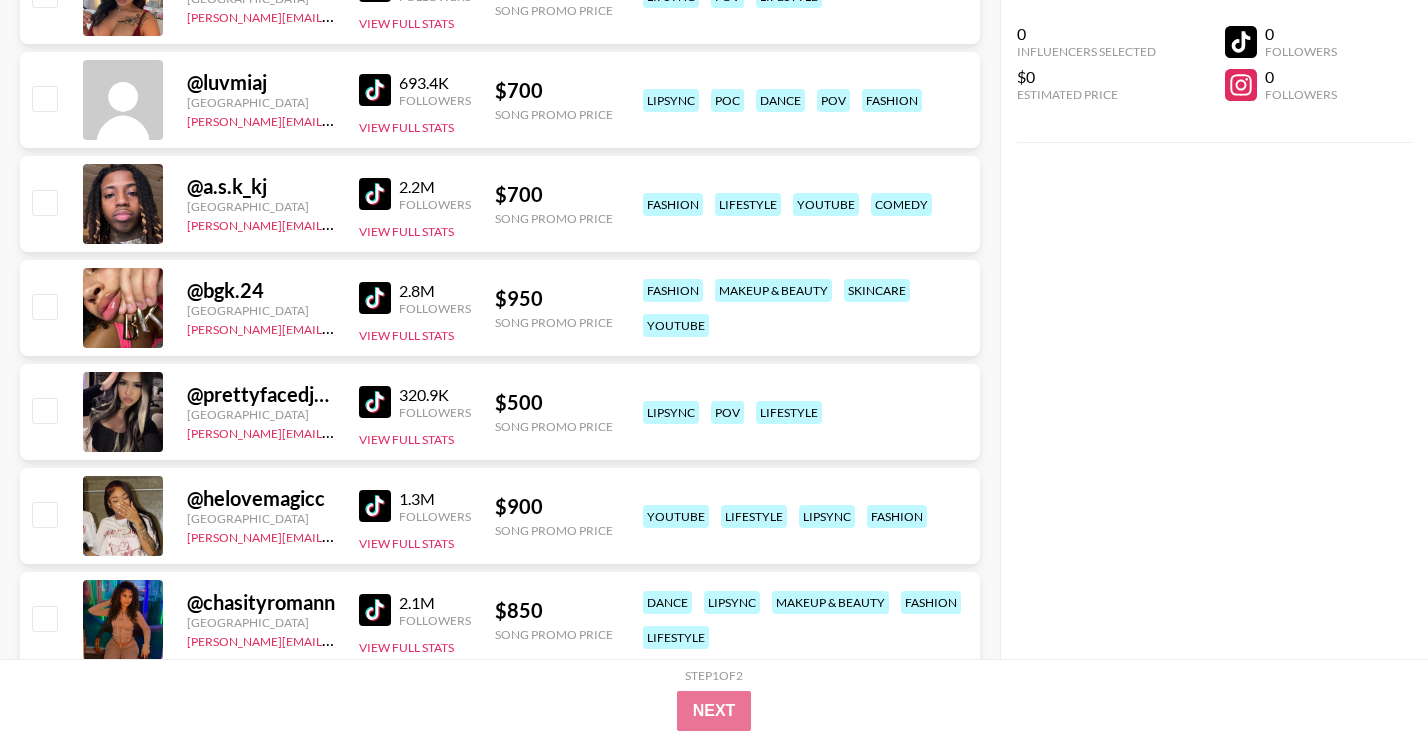 scroll, scrollTop: 0, scrollLeft: 0, axis: both 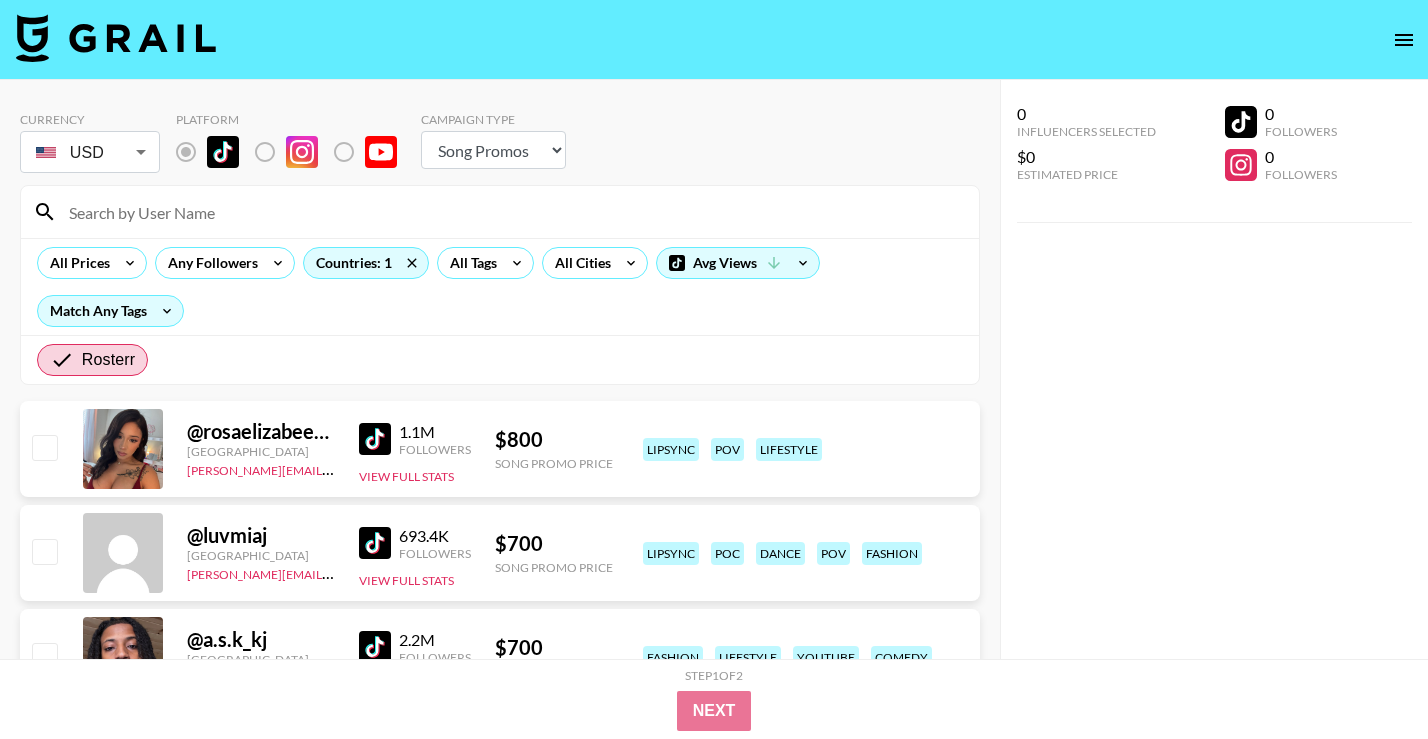 click at bounding box center (375, 439) 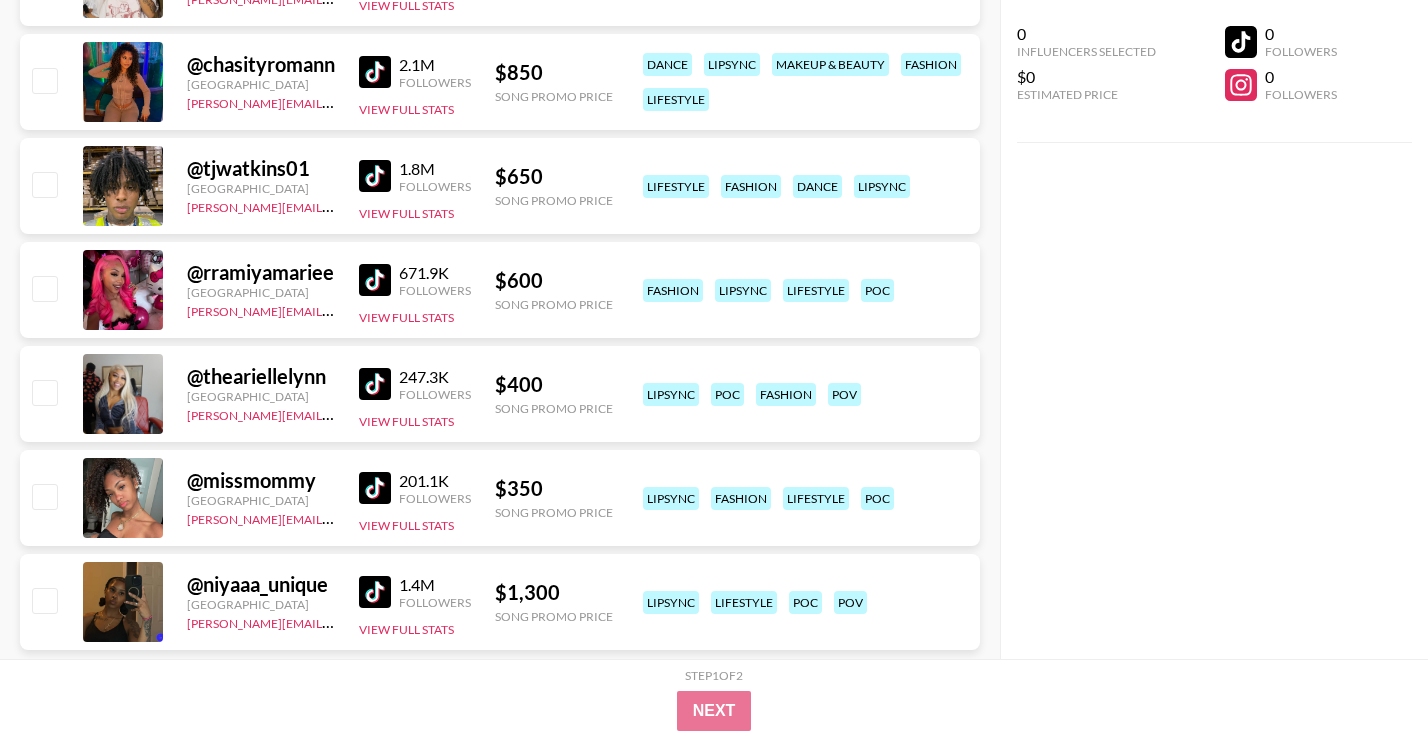 scroll, scrollTop: 998, scrollLeft: 0, axis: vertical 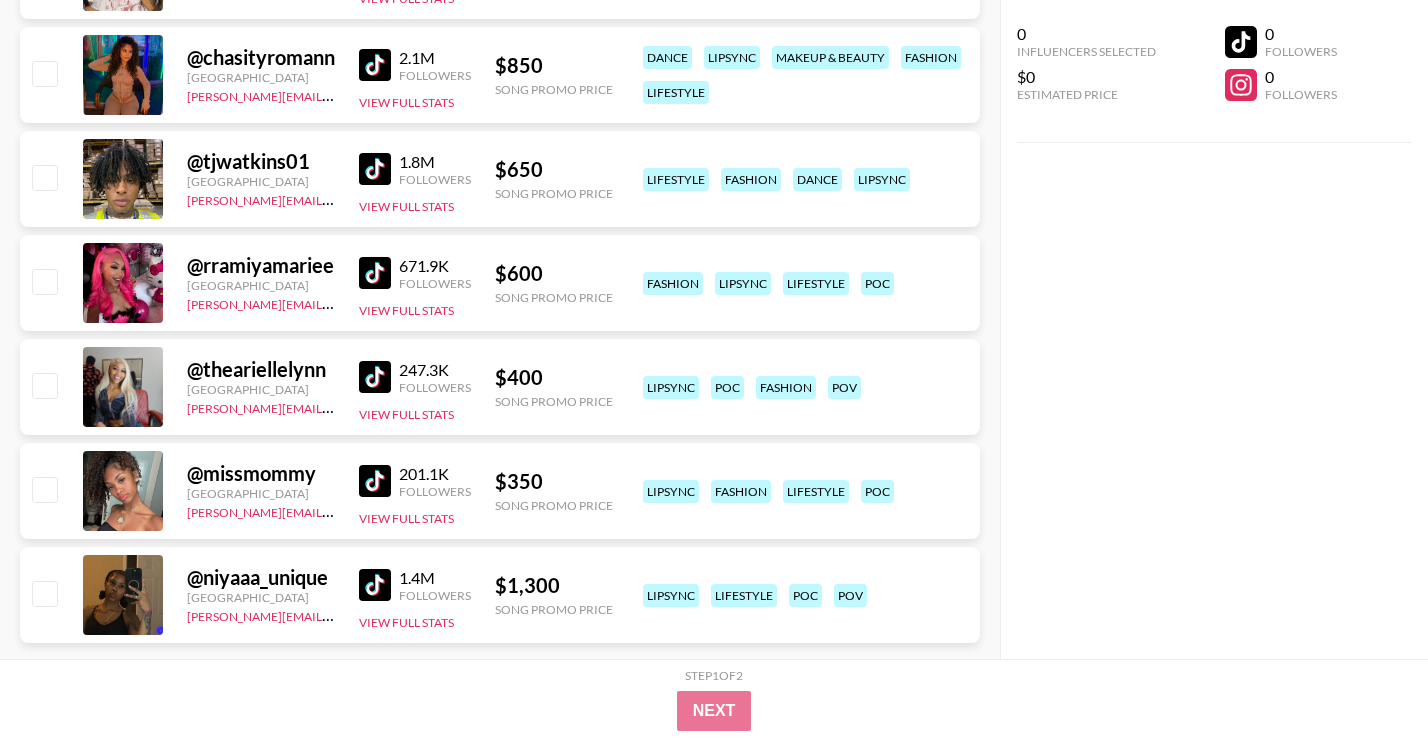 click at bounding box center [375, 481] 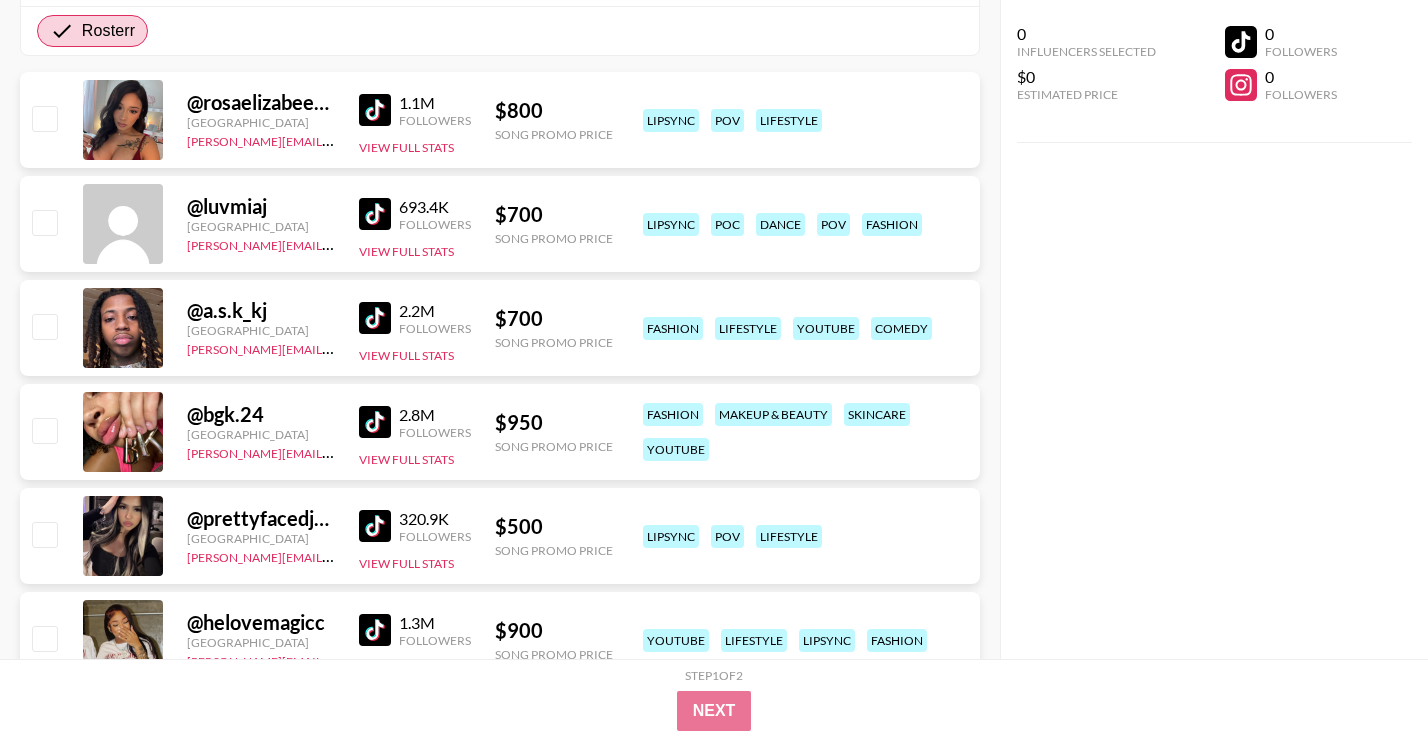 scroll, scrollTop: 307, scrollLeft: 0, axis: vertical 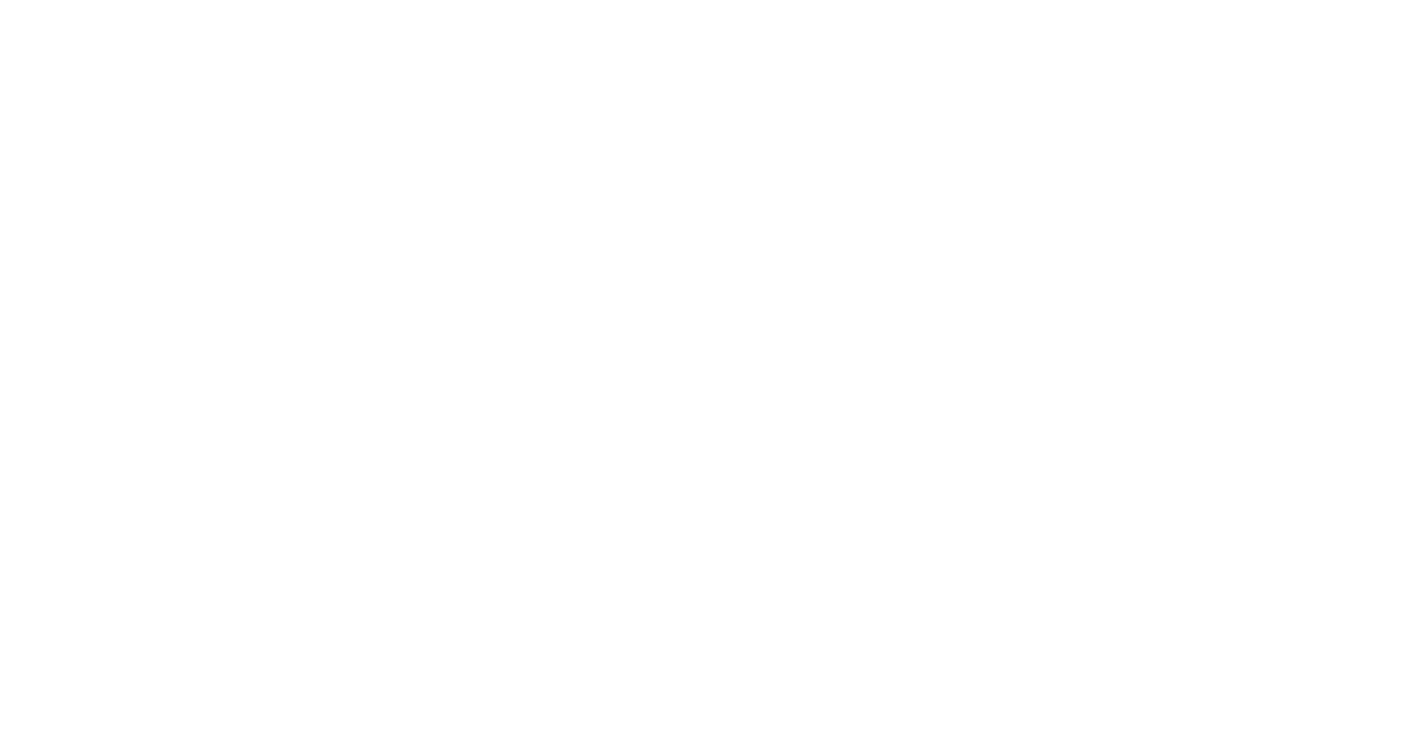 select on "Song" 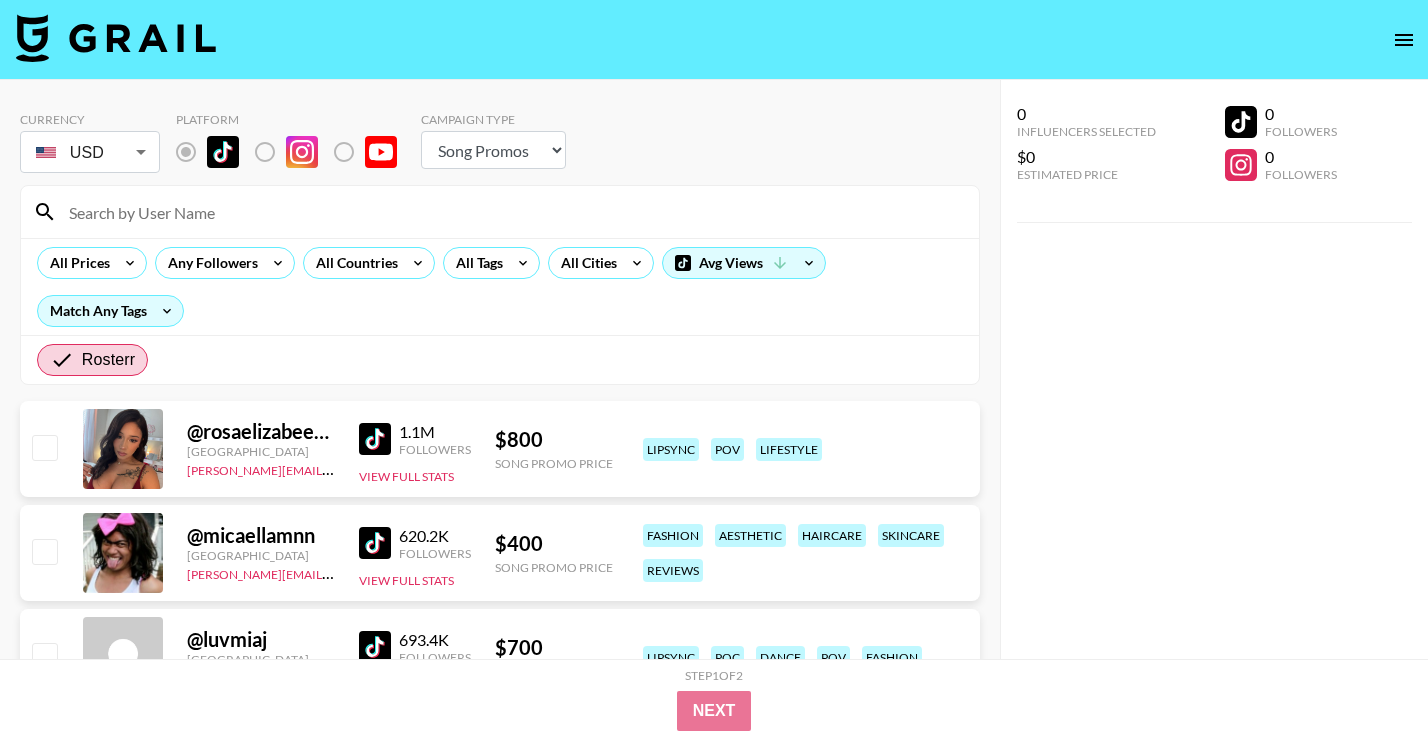 click 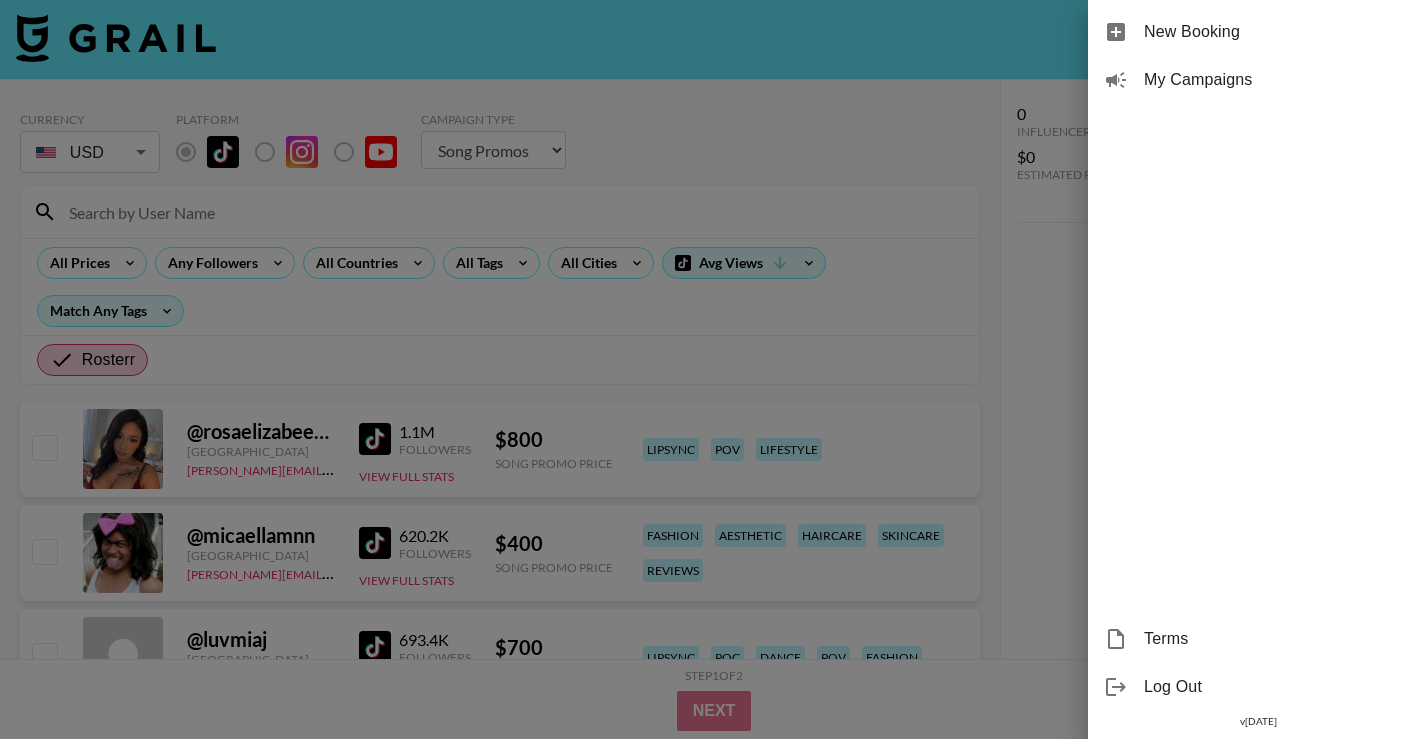 click at bounding box center (714, 369) 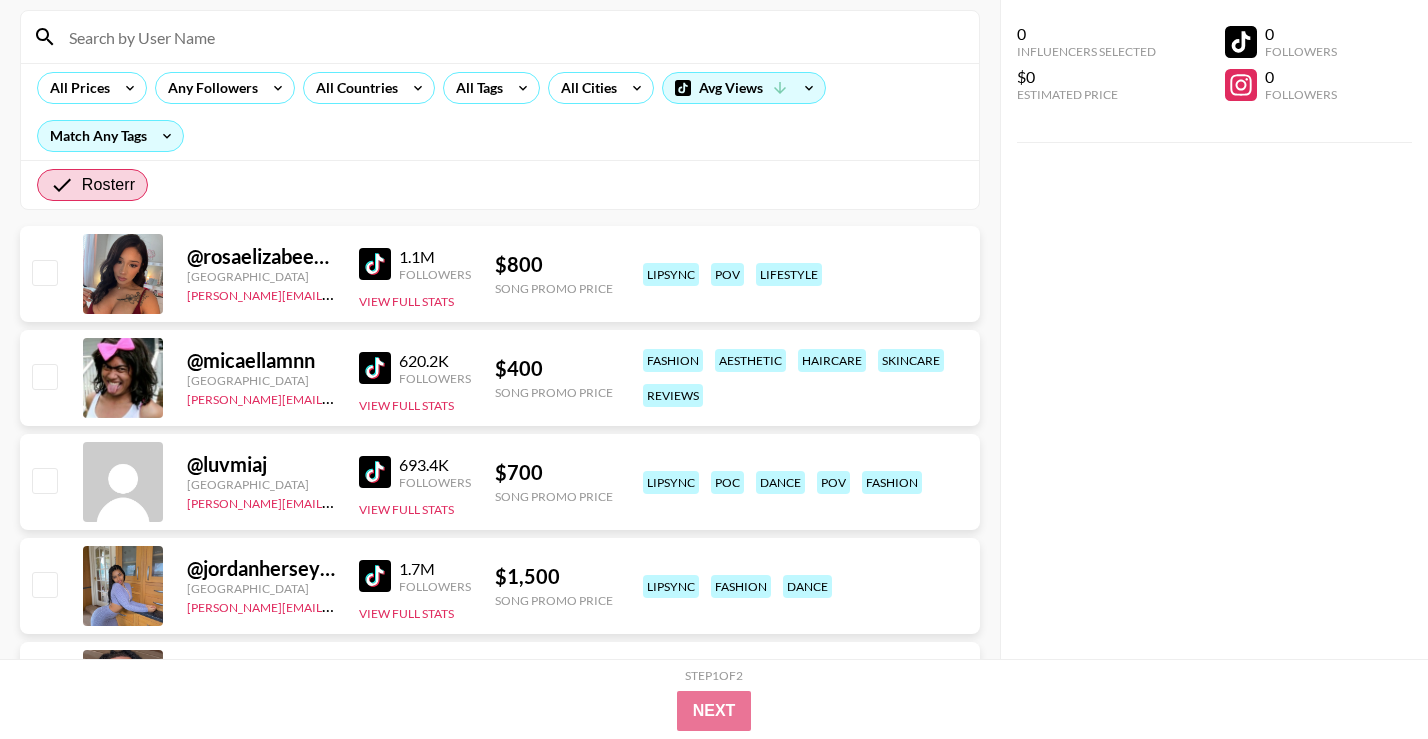 scroll, scrollTop: 176, scrollLeft: 0, axis: vertical 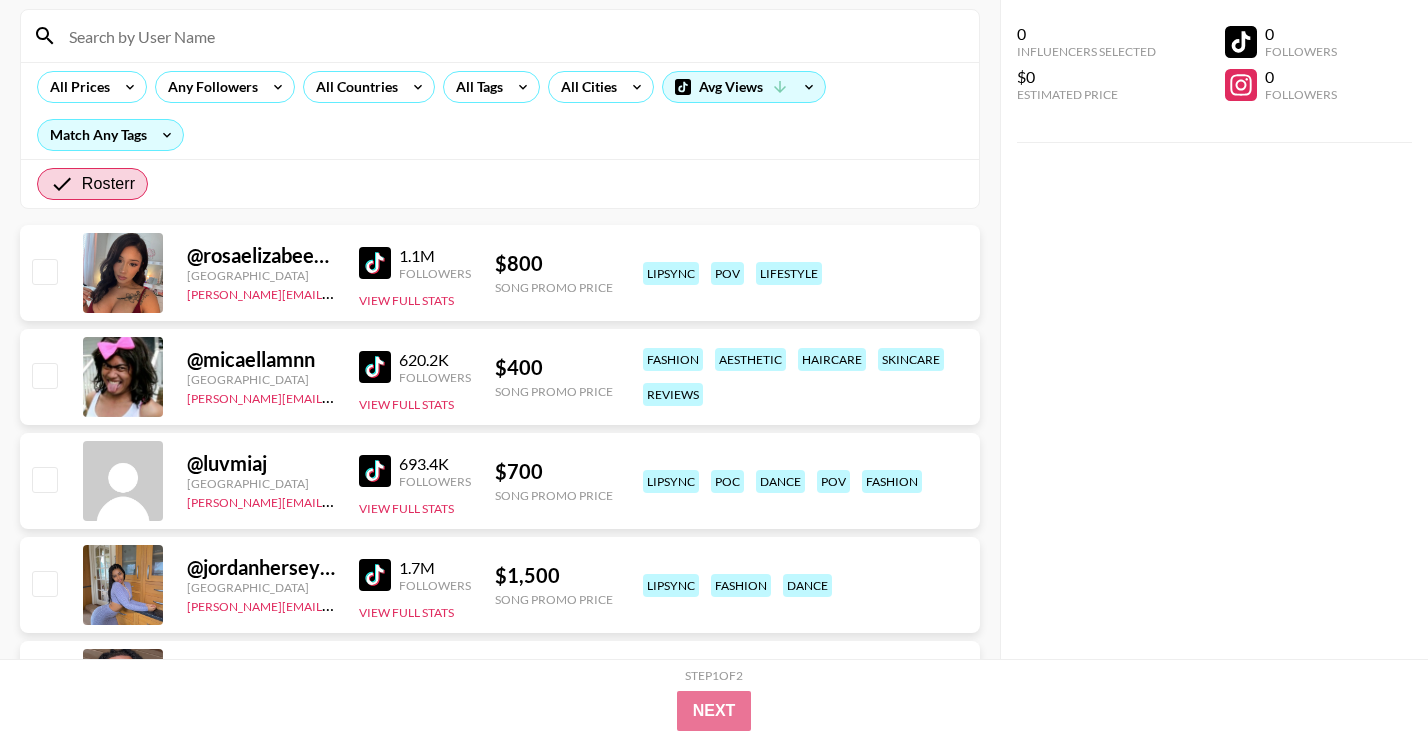 type 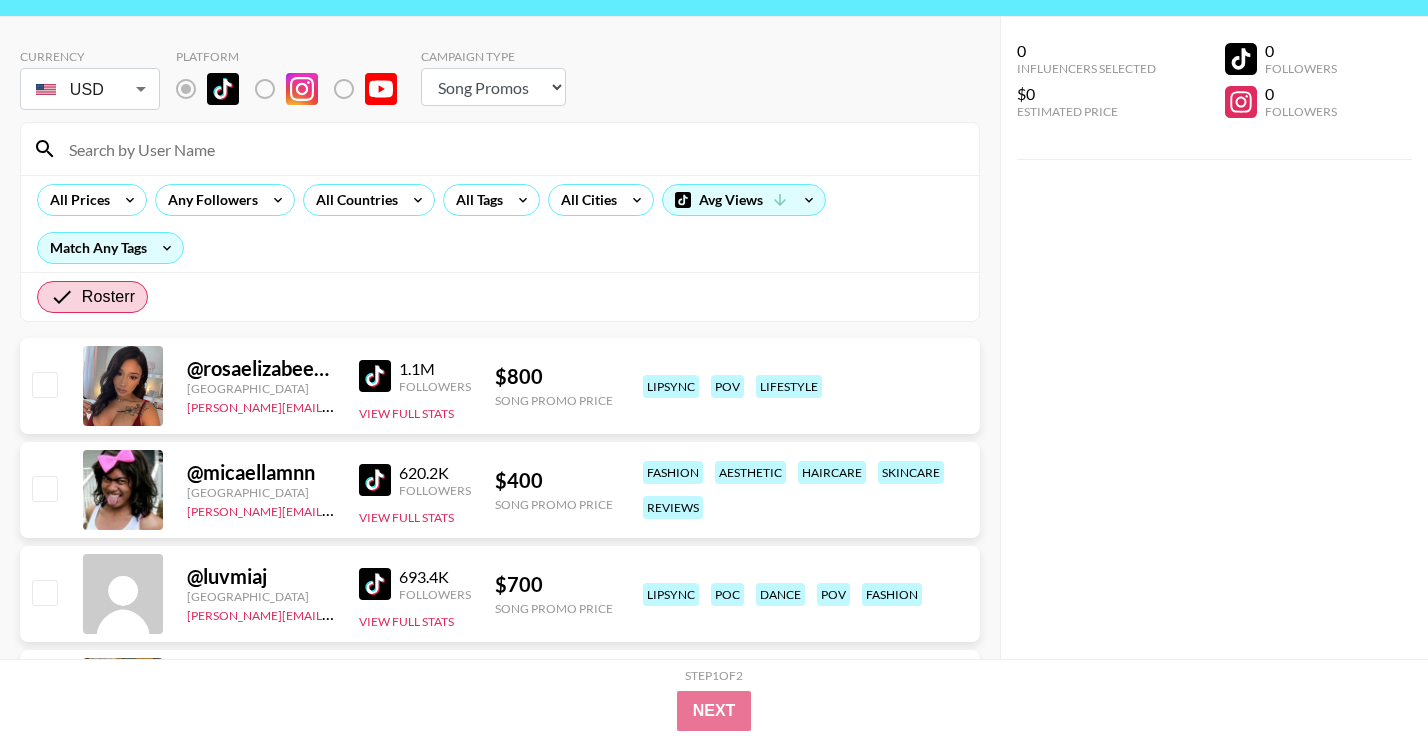 scroll, scrollTop: 0, scrollLeft: 0, axis: both 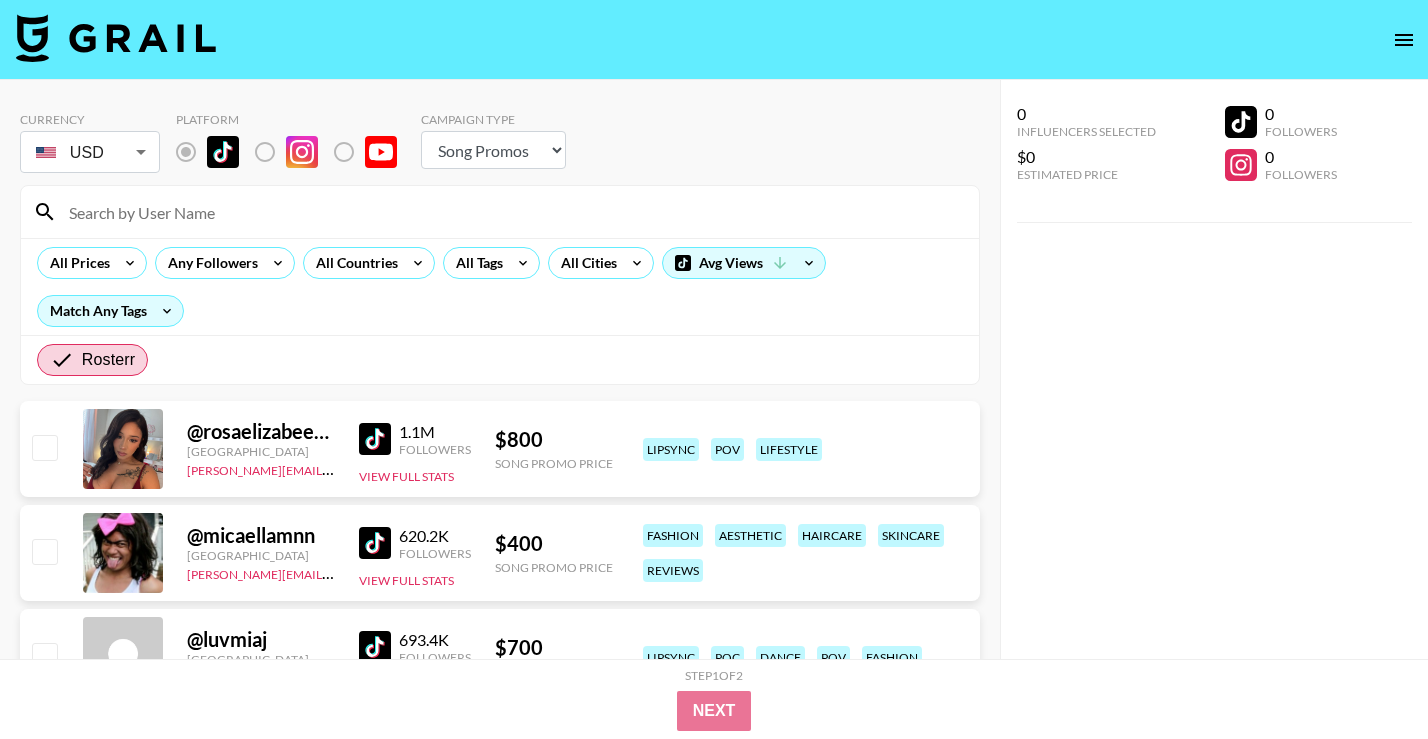 click at bounding box center [44, 447] 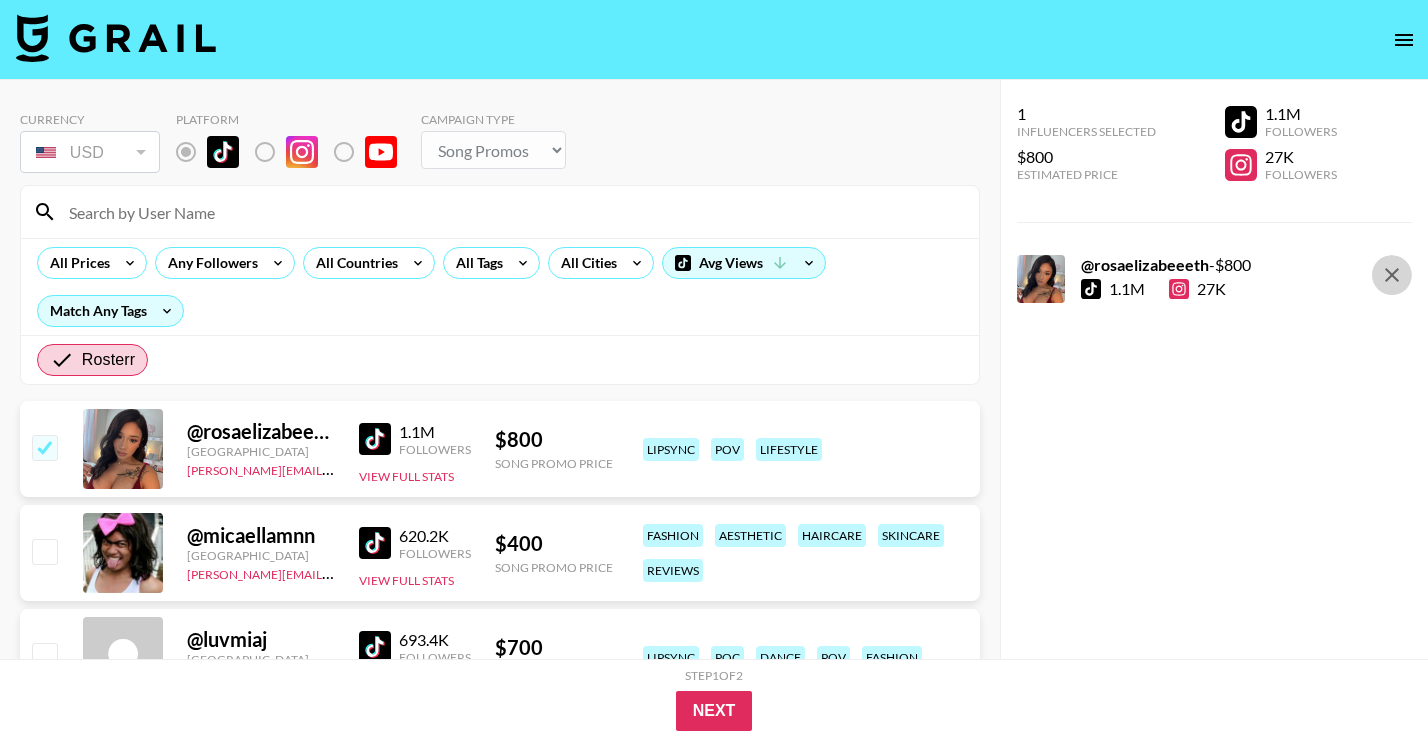 click 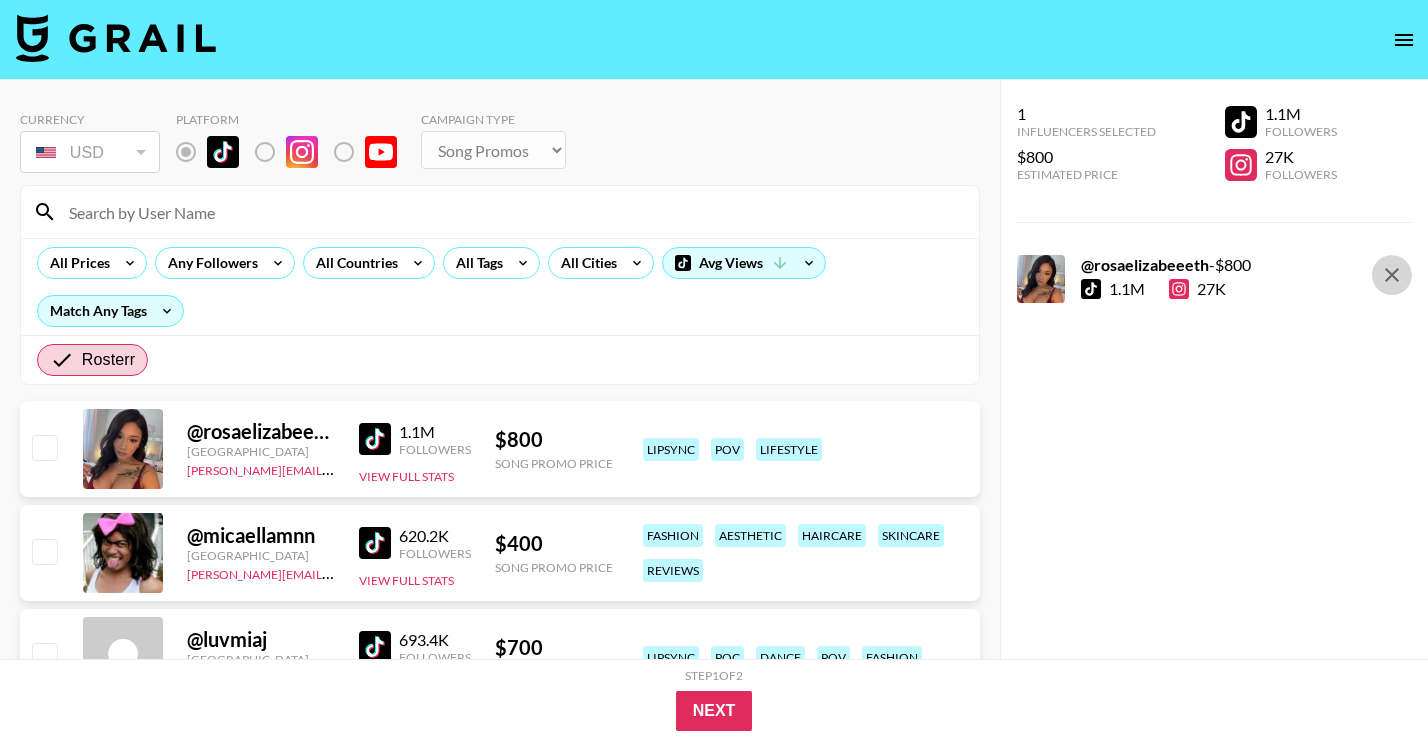 checkbox on "false" 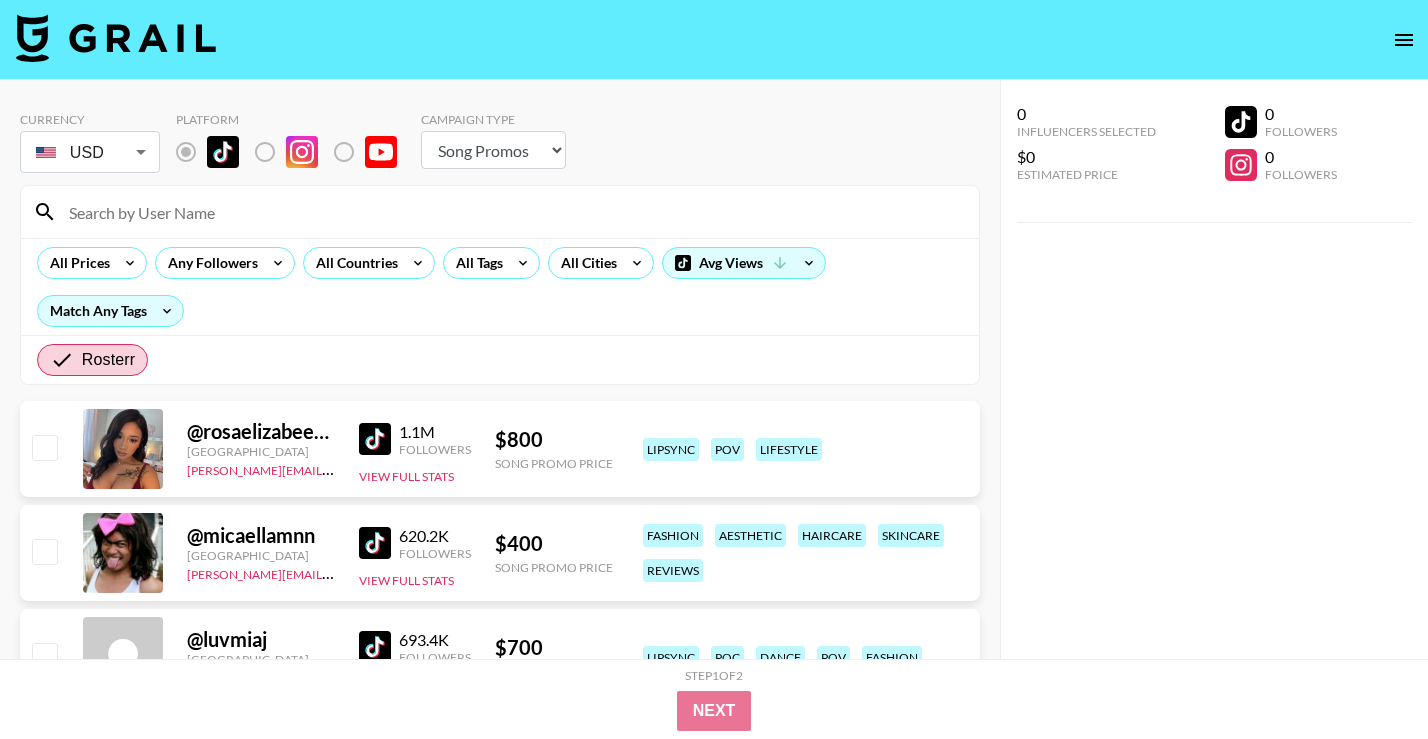 click on "All Prices Any Followers All Countries All Tags All Cities Avg Views Match Any Tags" at bounding box center [500, 286] 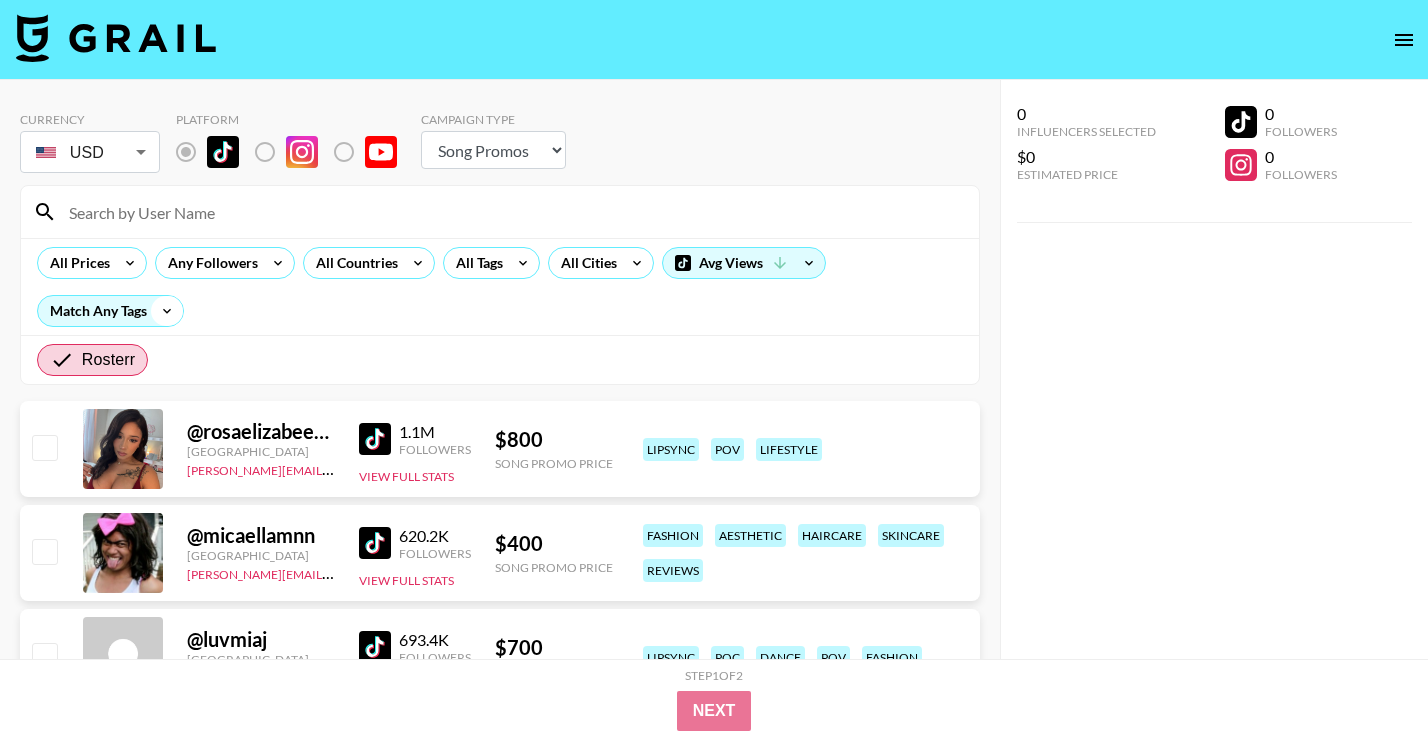 click 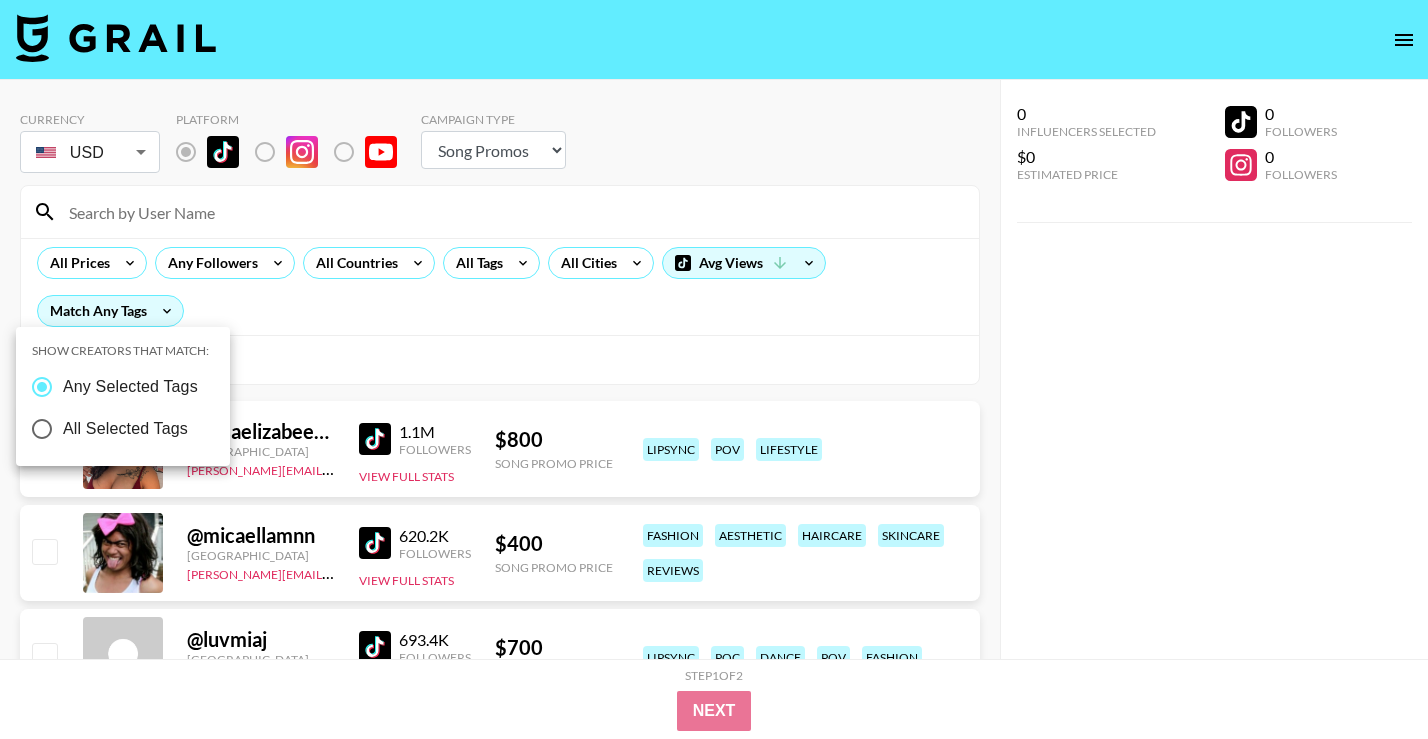 click at bounding box center (714, 369) 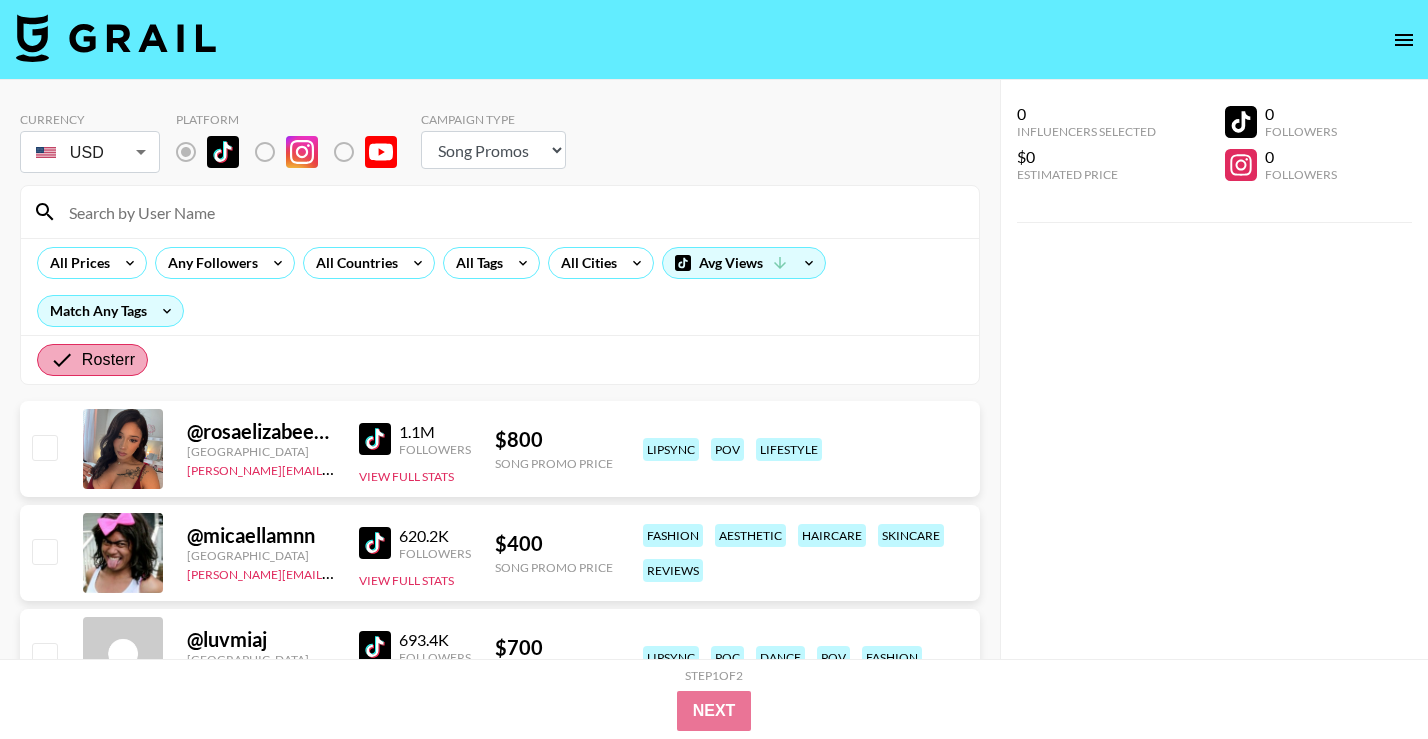 click on "Rosterr" at bounding box center (109, 360) 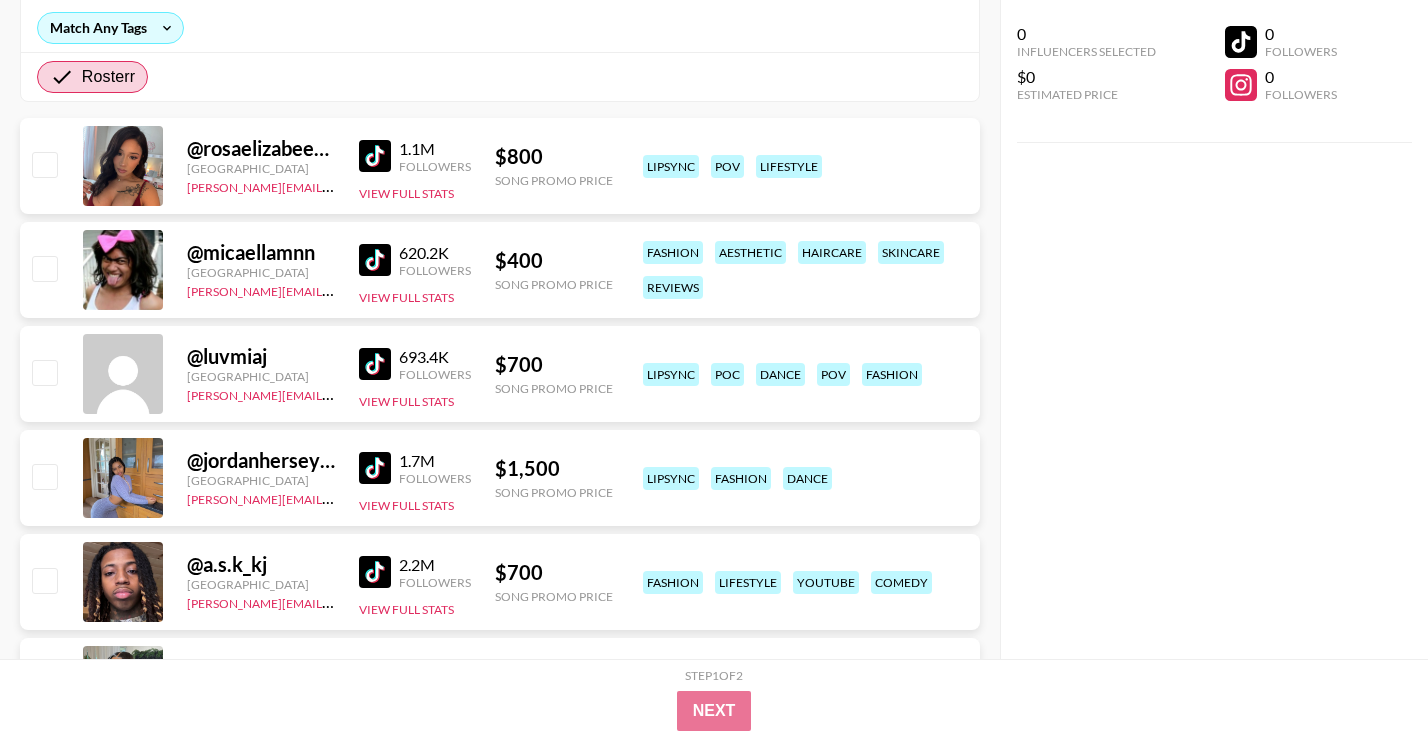 scroll, scrollTop: 259, scrollLeft: 0, axis: vertical 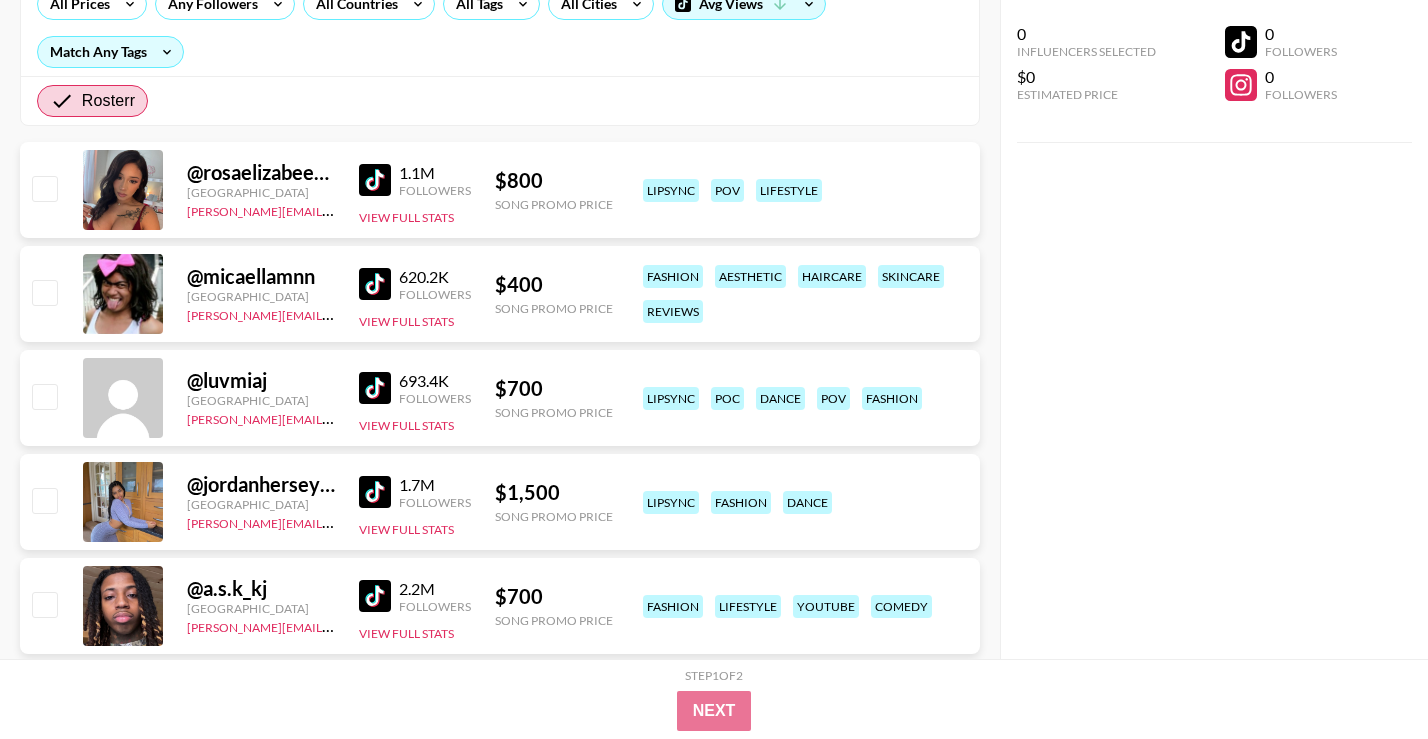 click on "@ micaellamnn" at bounding box center (261, 276) 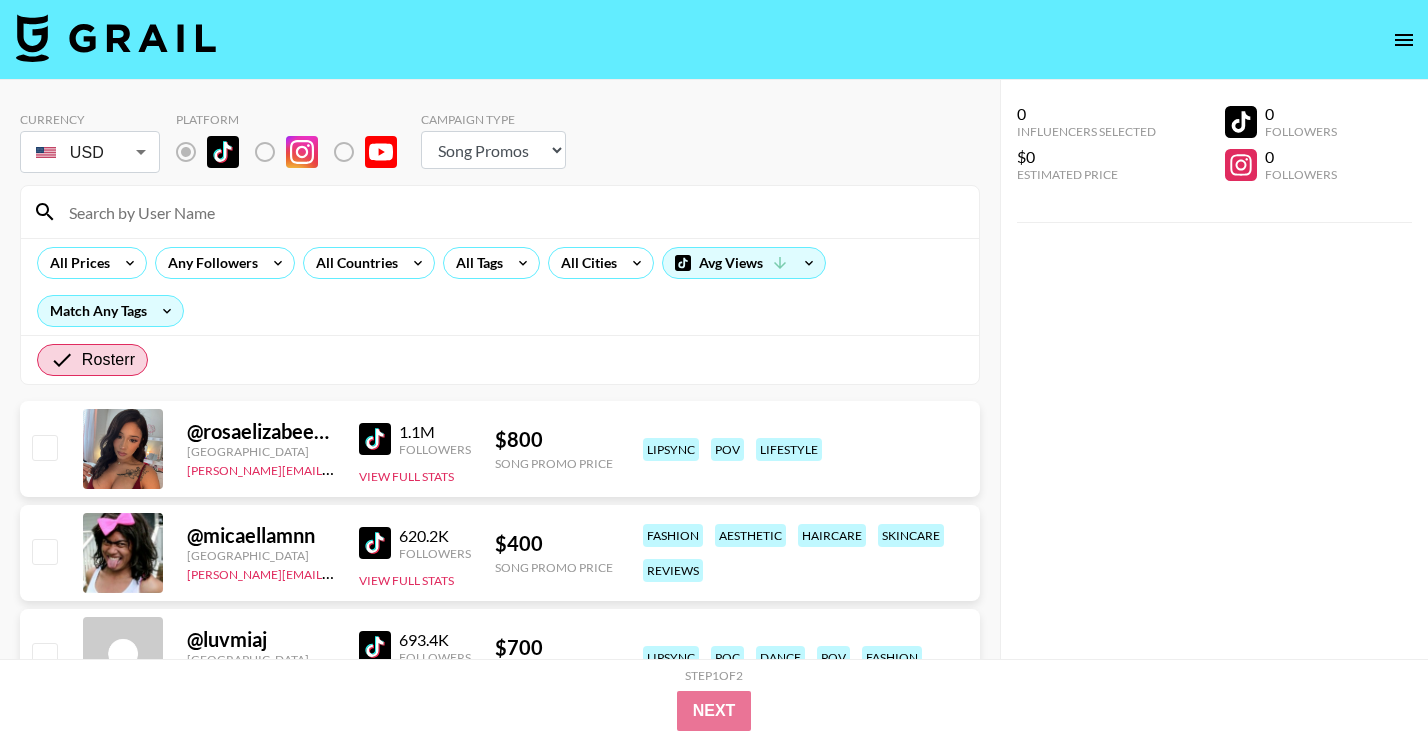 click on "Choose Type... Song Promos Brand Promos" at bounding box center (493, 150) 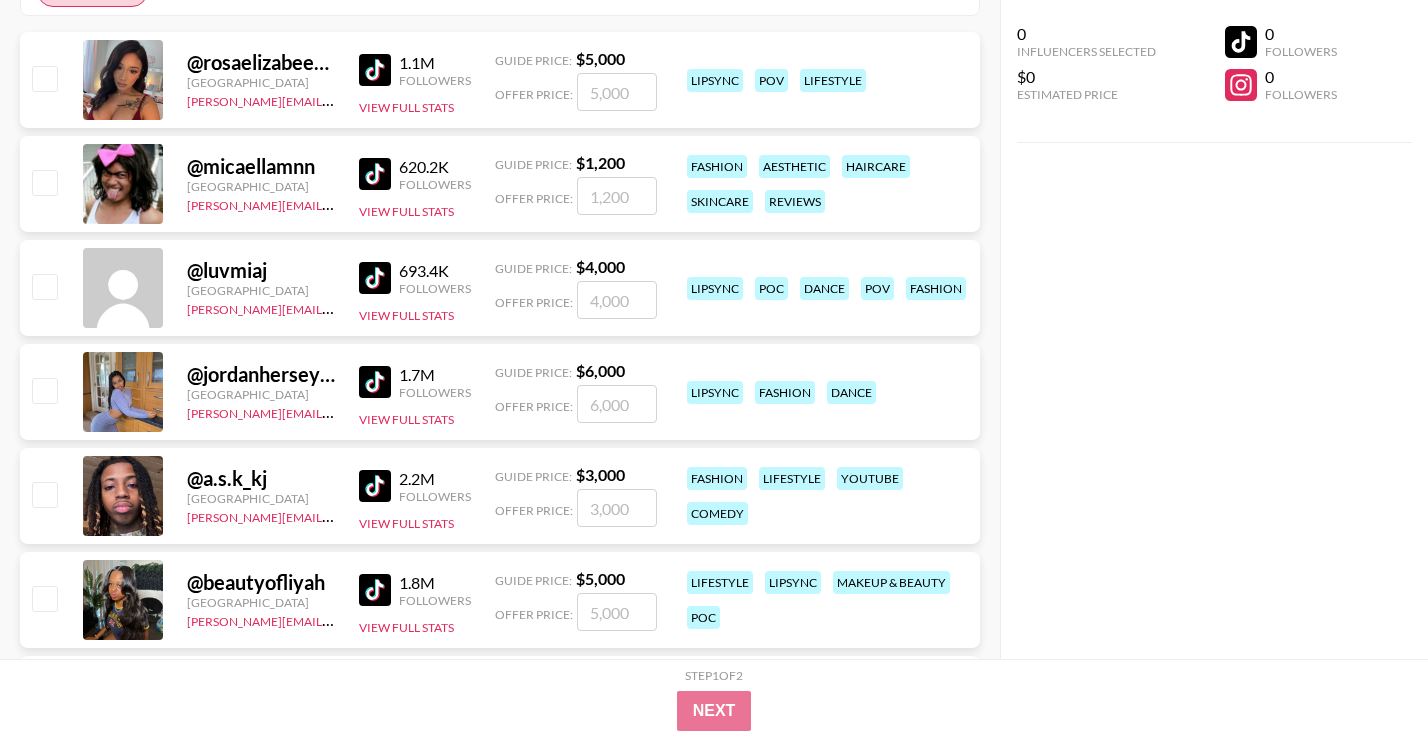 scroll, scrollTop: 0, scrollLeft: 0, axis: both 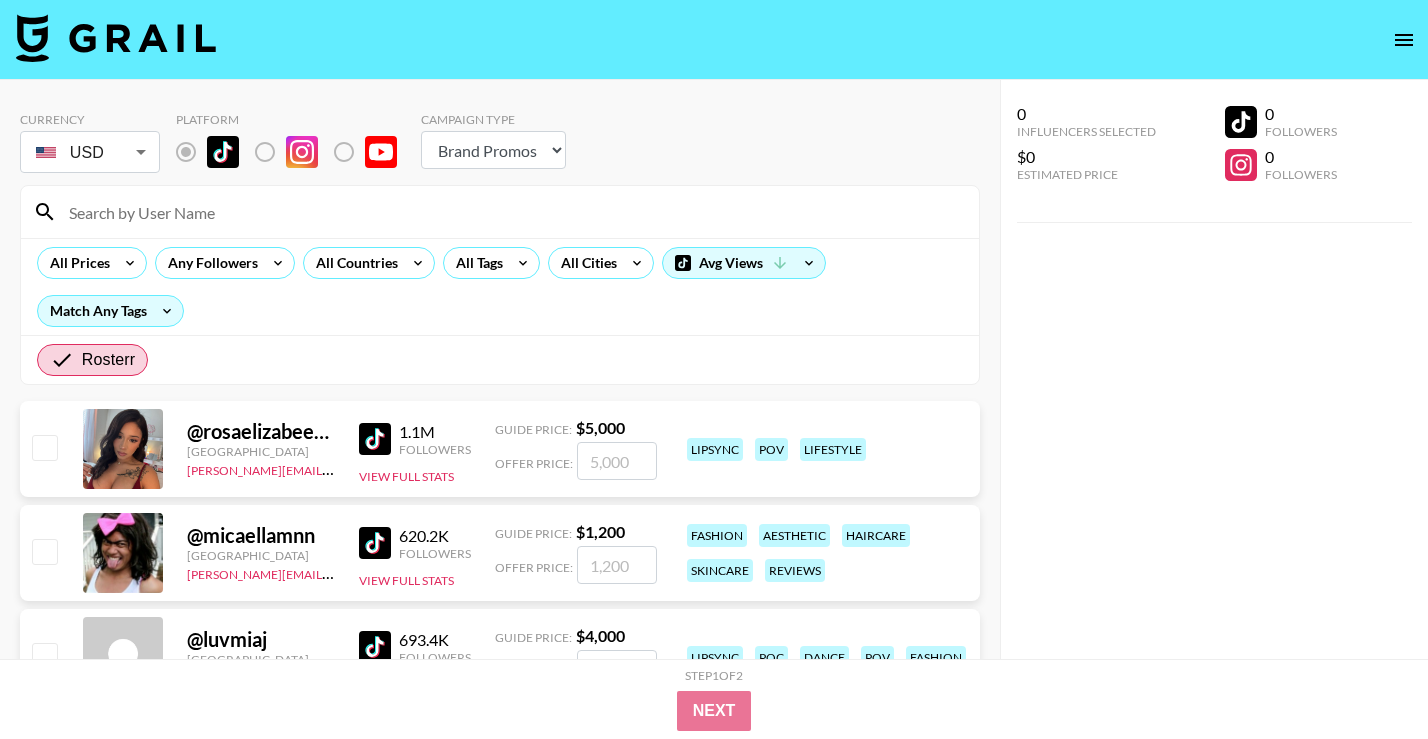 click on "Choose Type... Song Promos Brand Promos" at bounding box center (493, 150) 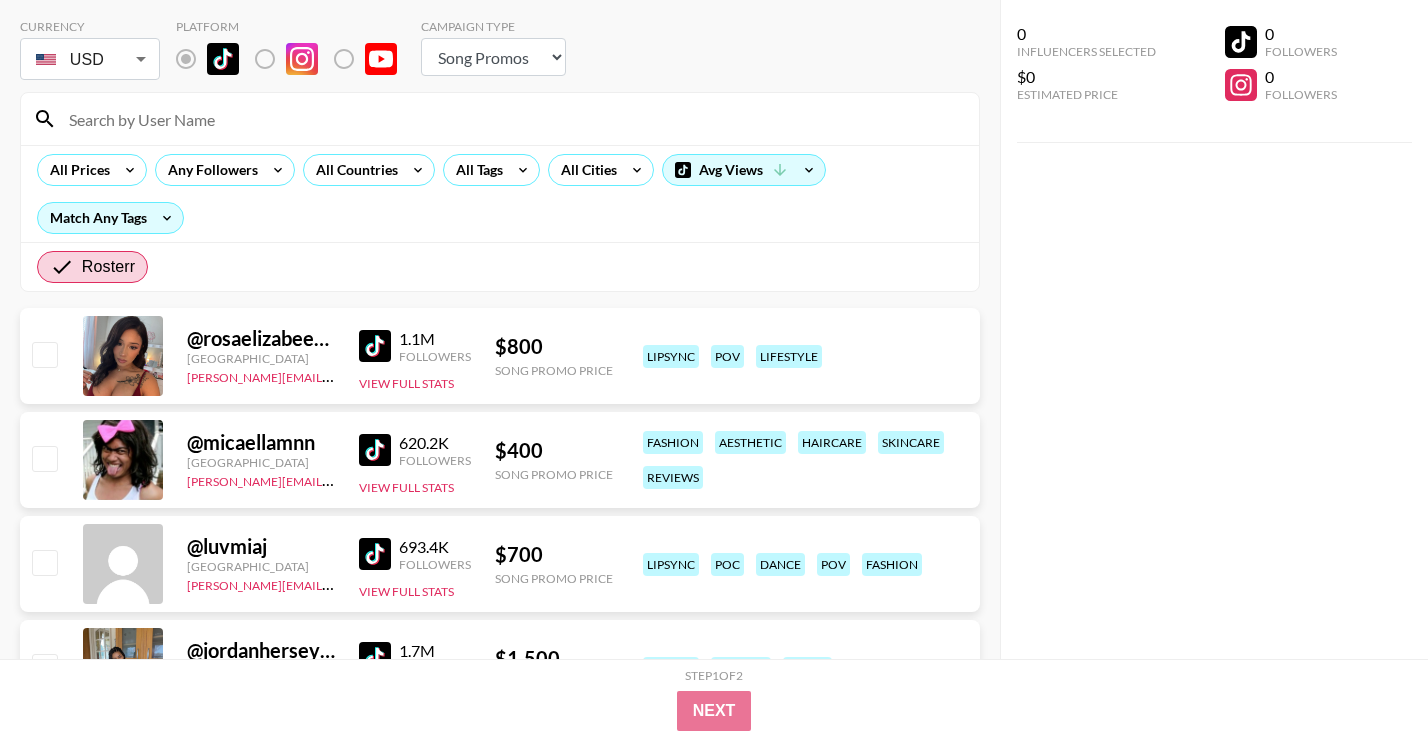 scroll, scrollTop: 124, scrollLeft: 0, axis: vertical 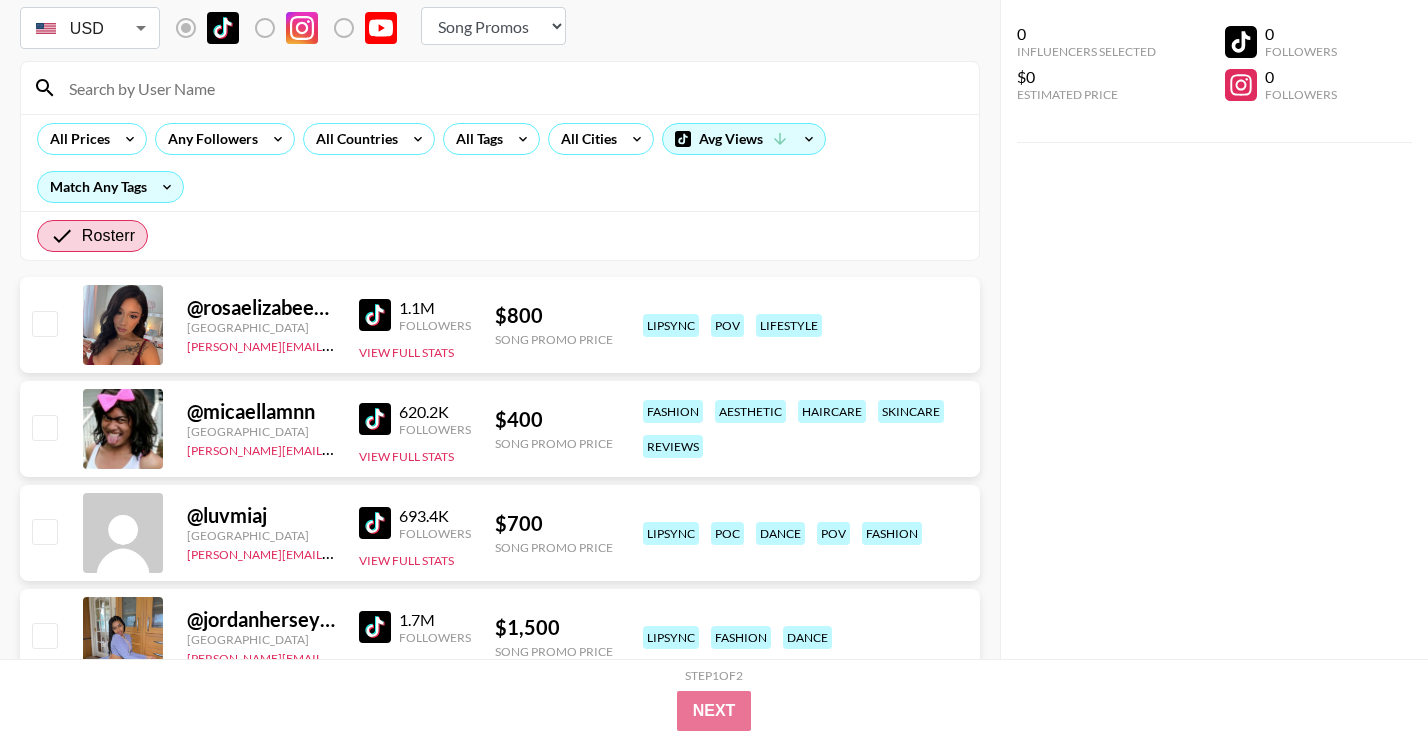 click at bounding box center (375, 419) 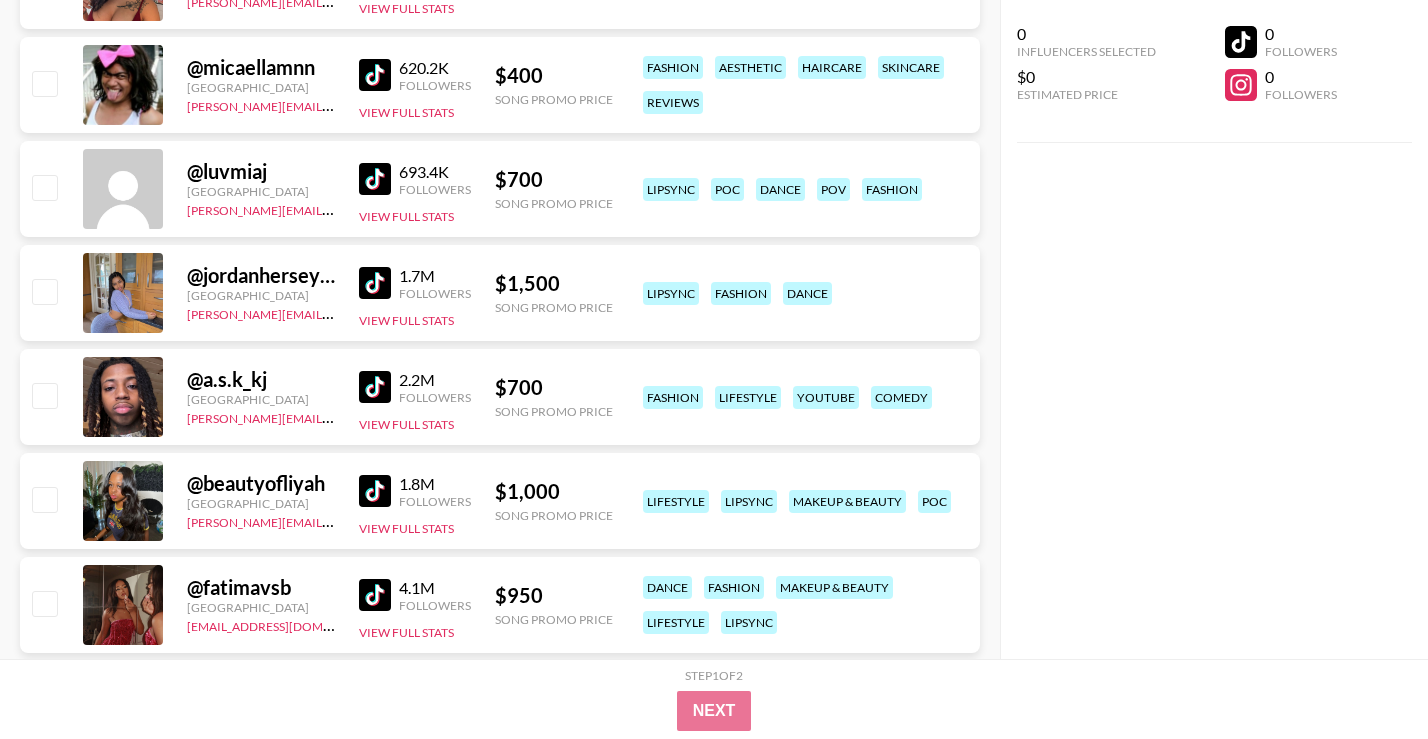 scroll, scrollTop: 472, scrollLeft: 0, axis: vertical 